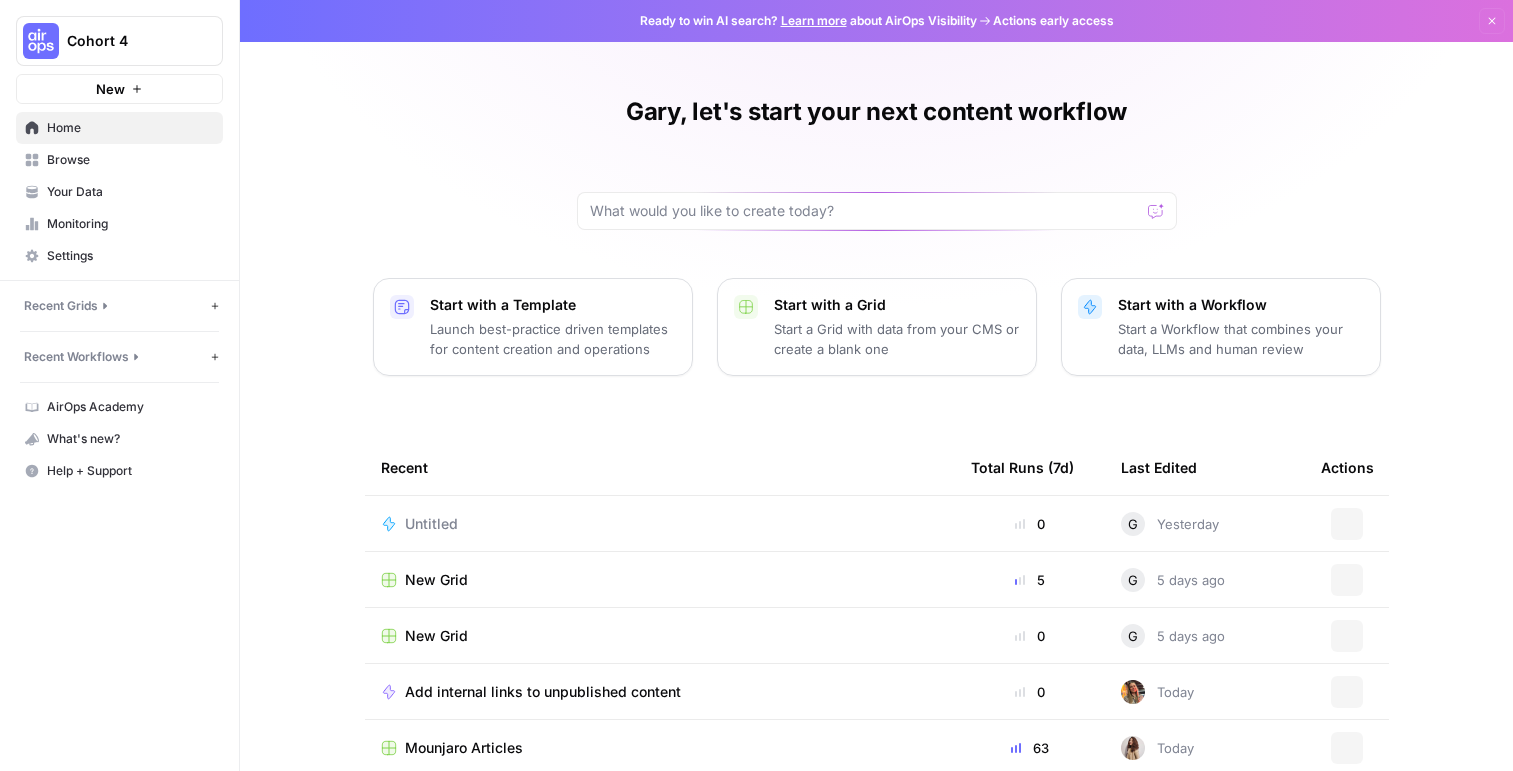 scroll, scrollTop: 0, scrollLeft: 0, axis: both 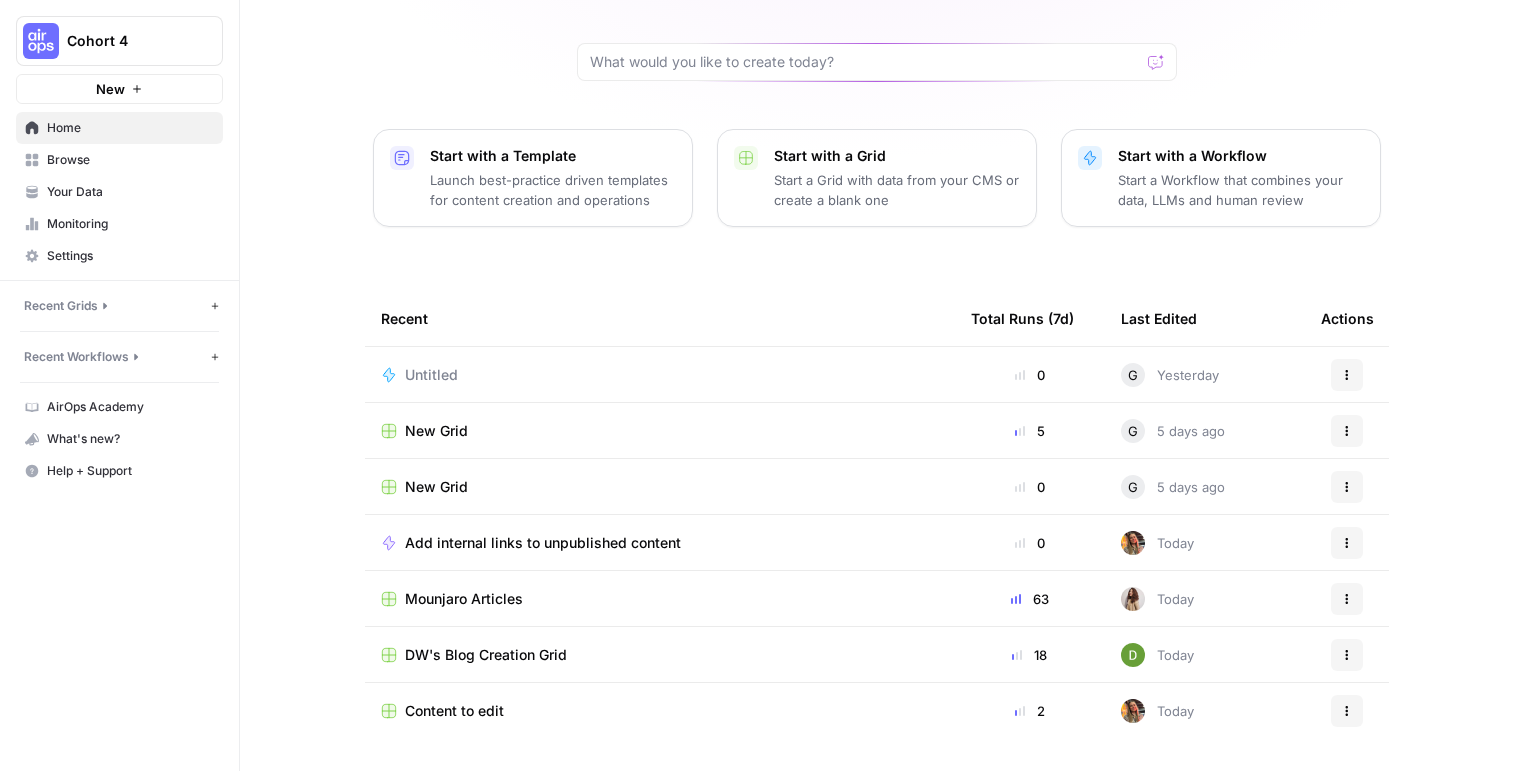 click on "New" at bounding box center [119, 89] 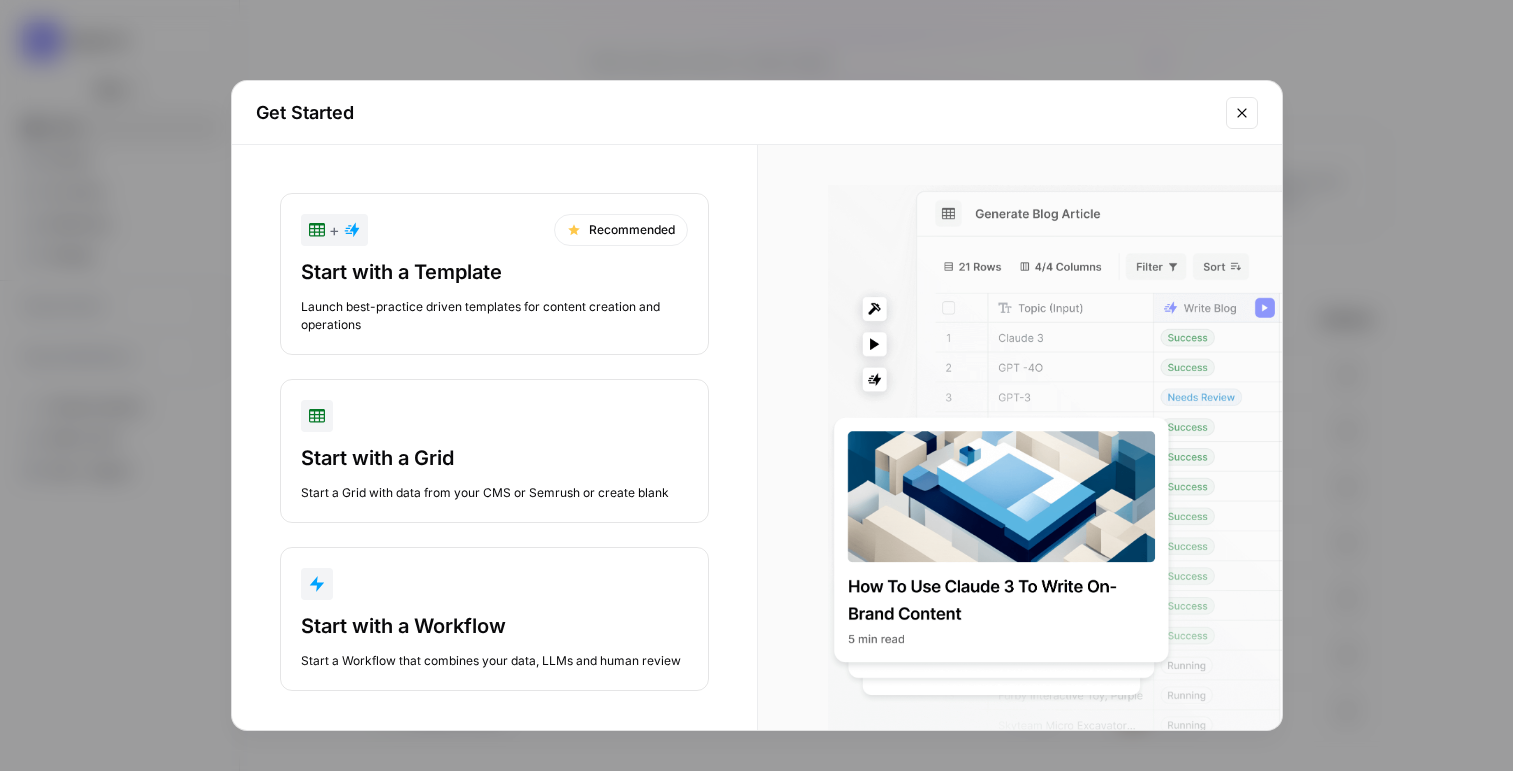 click on "Get Started + Recommended Start with a Template Launch best-practice driven templates for content creation and operations Start with a Grid Start a Grid with data from your CMS or Semrush or create blank Start with a Workflow Start a Workflow that combines your data, LLMs and human review" at bounding box center (756, 385) 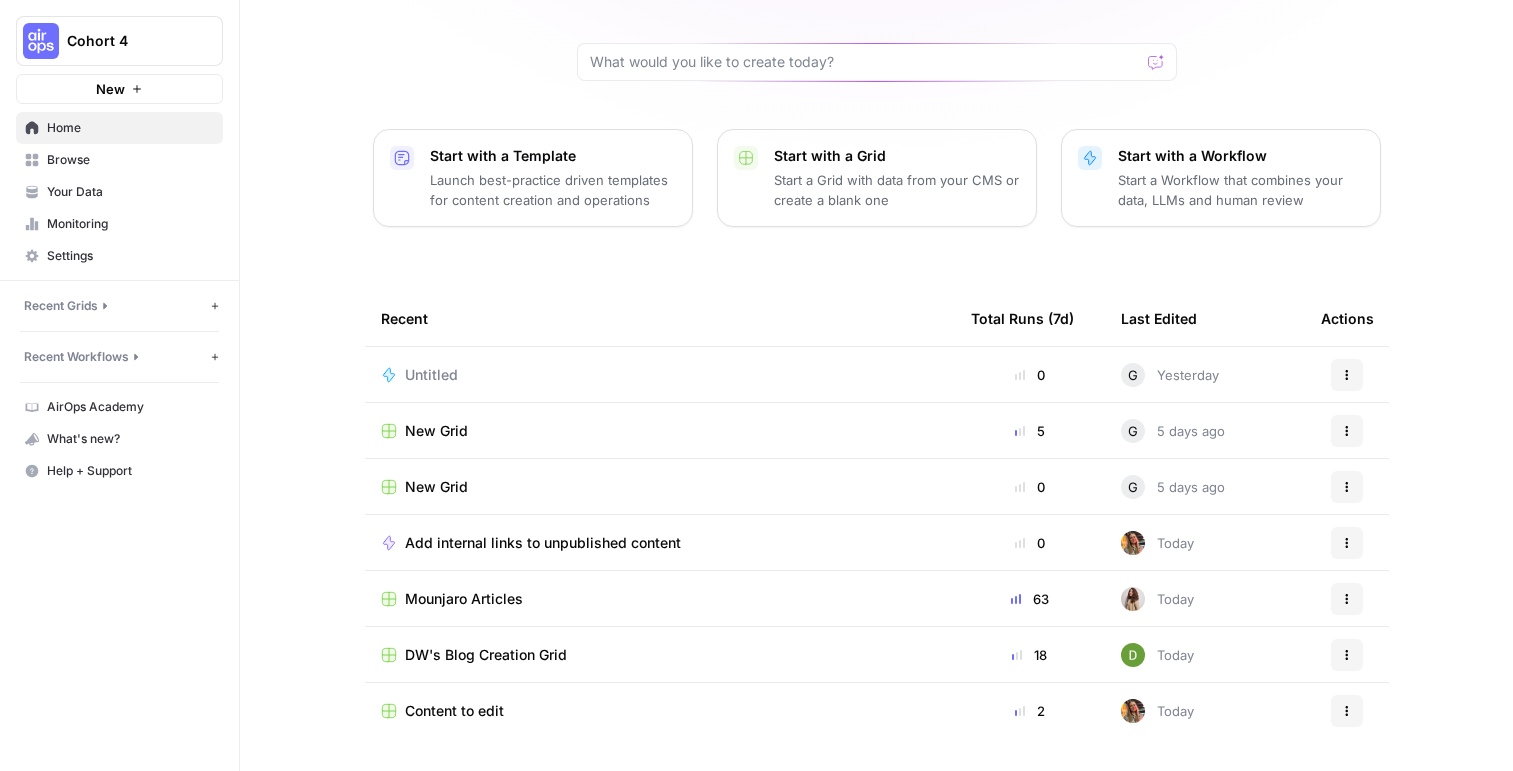 click 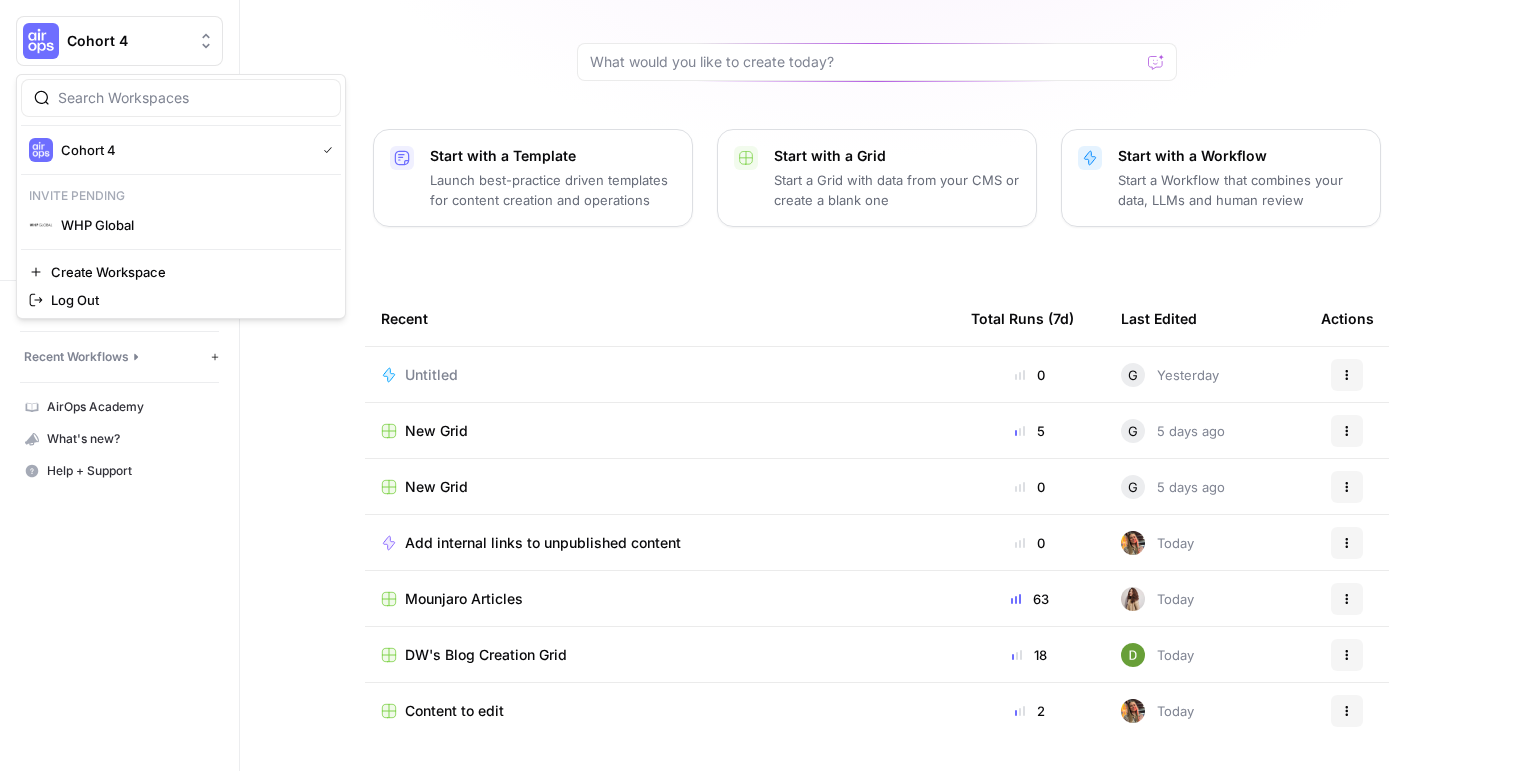 click on "[FIRST], let's start your next content workflow Start with a Template Launch best-practice driven templates for content creation and operations Start with a Grid Start a Grid with data from your CMS or create a blank one Start with a Workflow Start a Workflow that combines your data, LLMs and human review Recent Total Runs (7d) Last Edited Actions Untitled 0 G Yesterday Actions New Grid 5 G 5 days ago Actions New Grid 0 G 5 days ago Actions Add internal links to unpublished content 0 Today Actions Mounjaro Articles 63 Today Actions DW's Blog Creation Grid 18 Today Actions Content to edit 2 Today Actions" at bounding box center (876, 311) 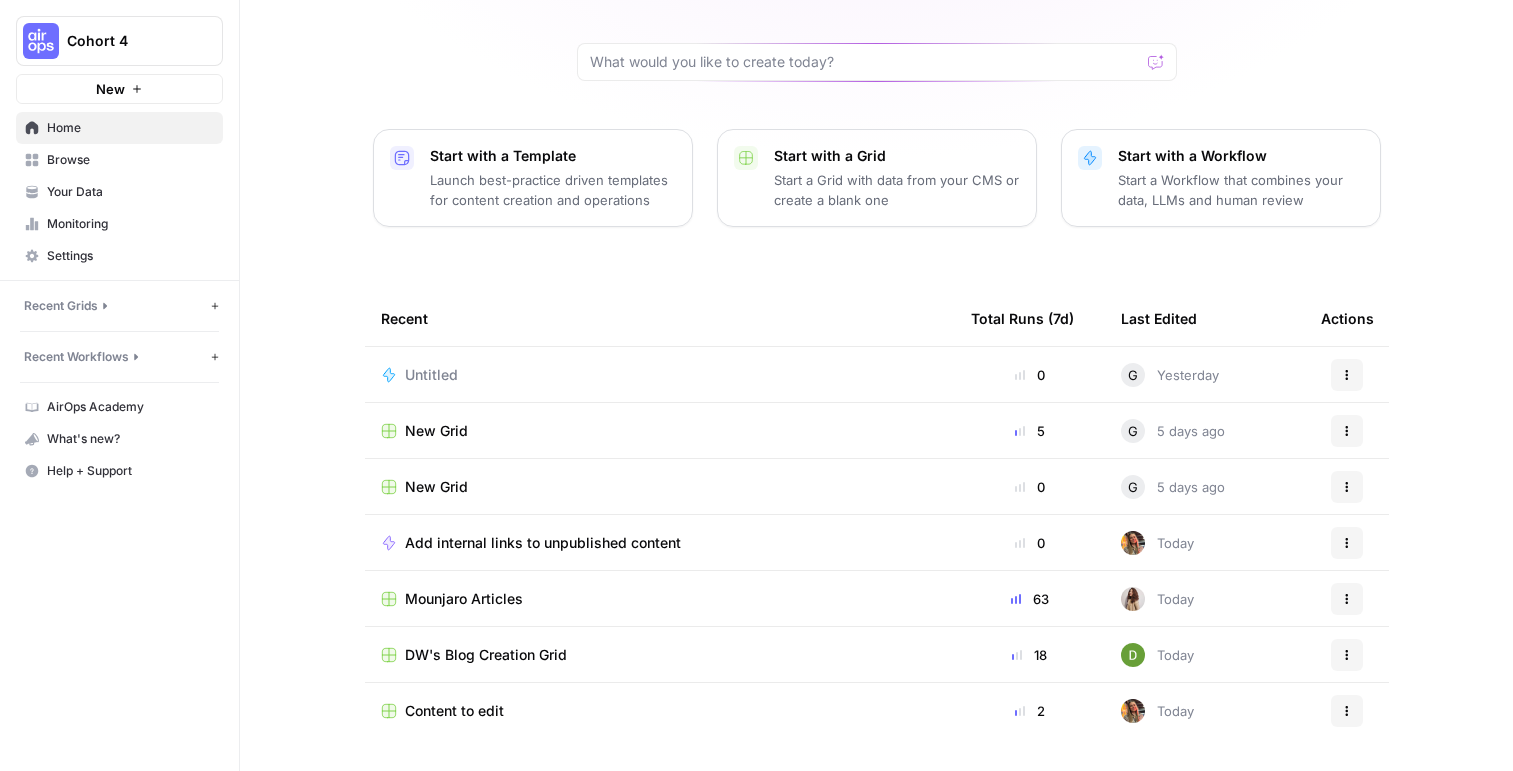 click on "Actions" at bounding box center [1347, 375] 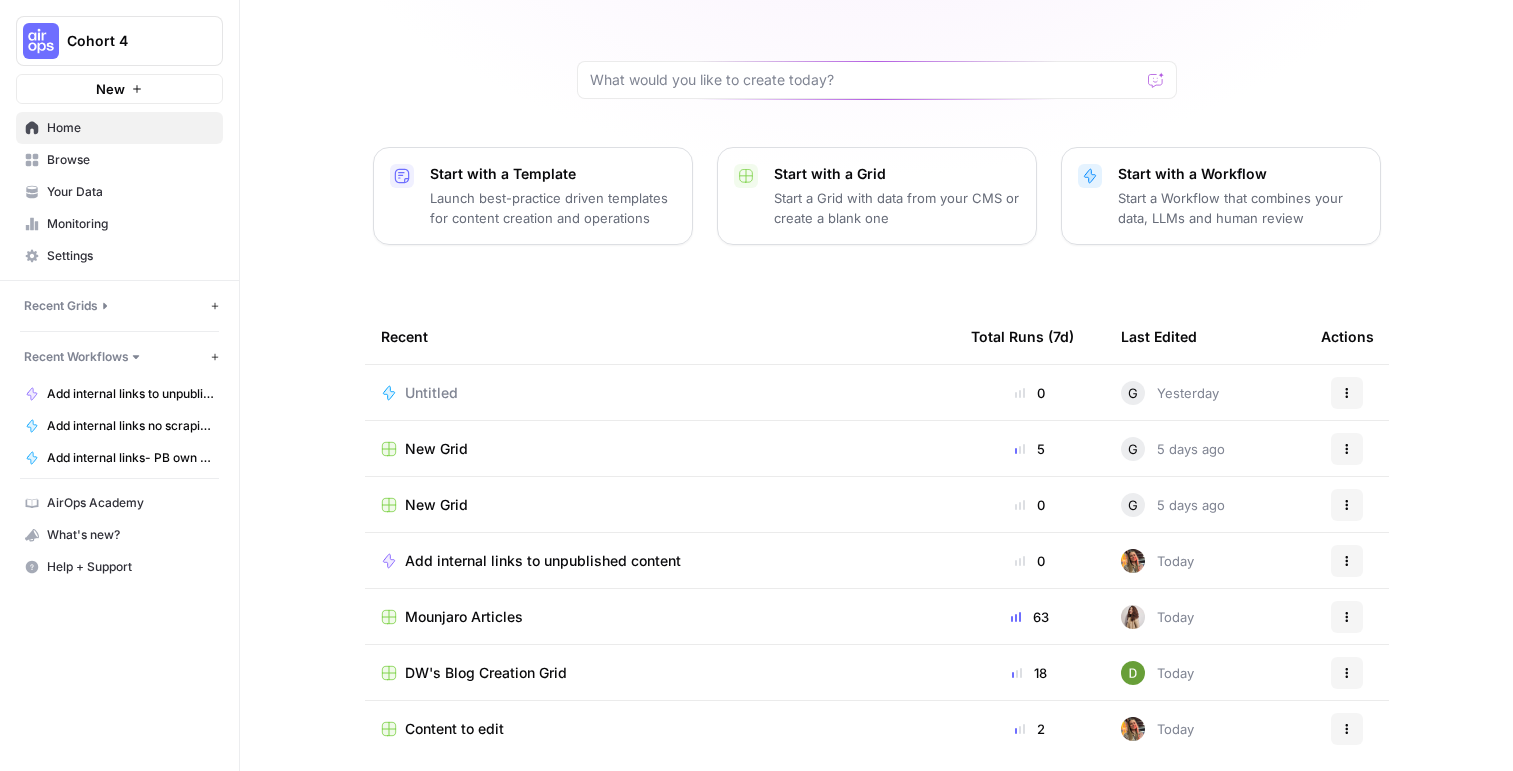 scroll, scrollTop: 0, scrollLeft: 0, axis: both 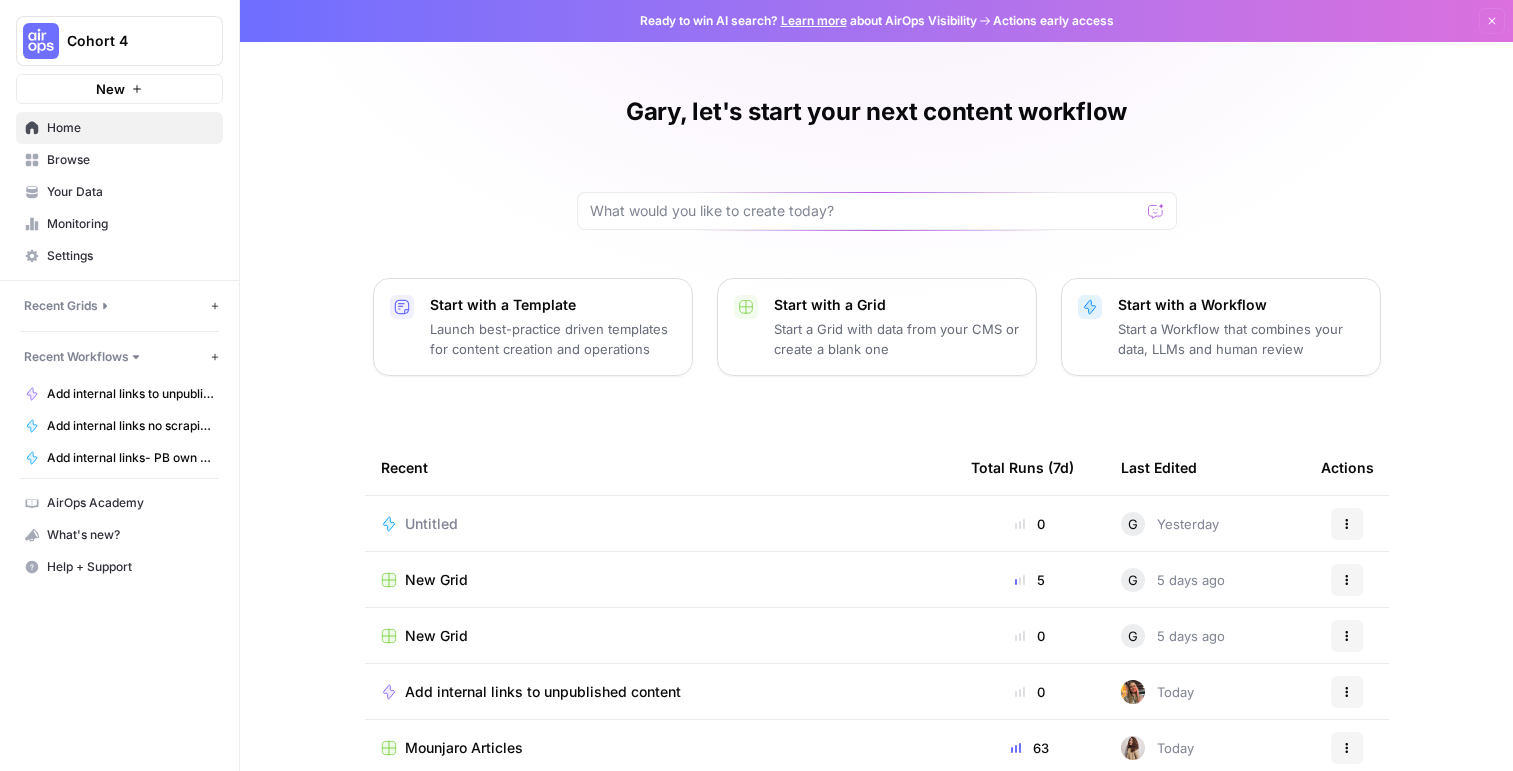 click on "Browse" at bounding box center [130, 160] 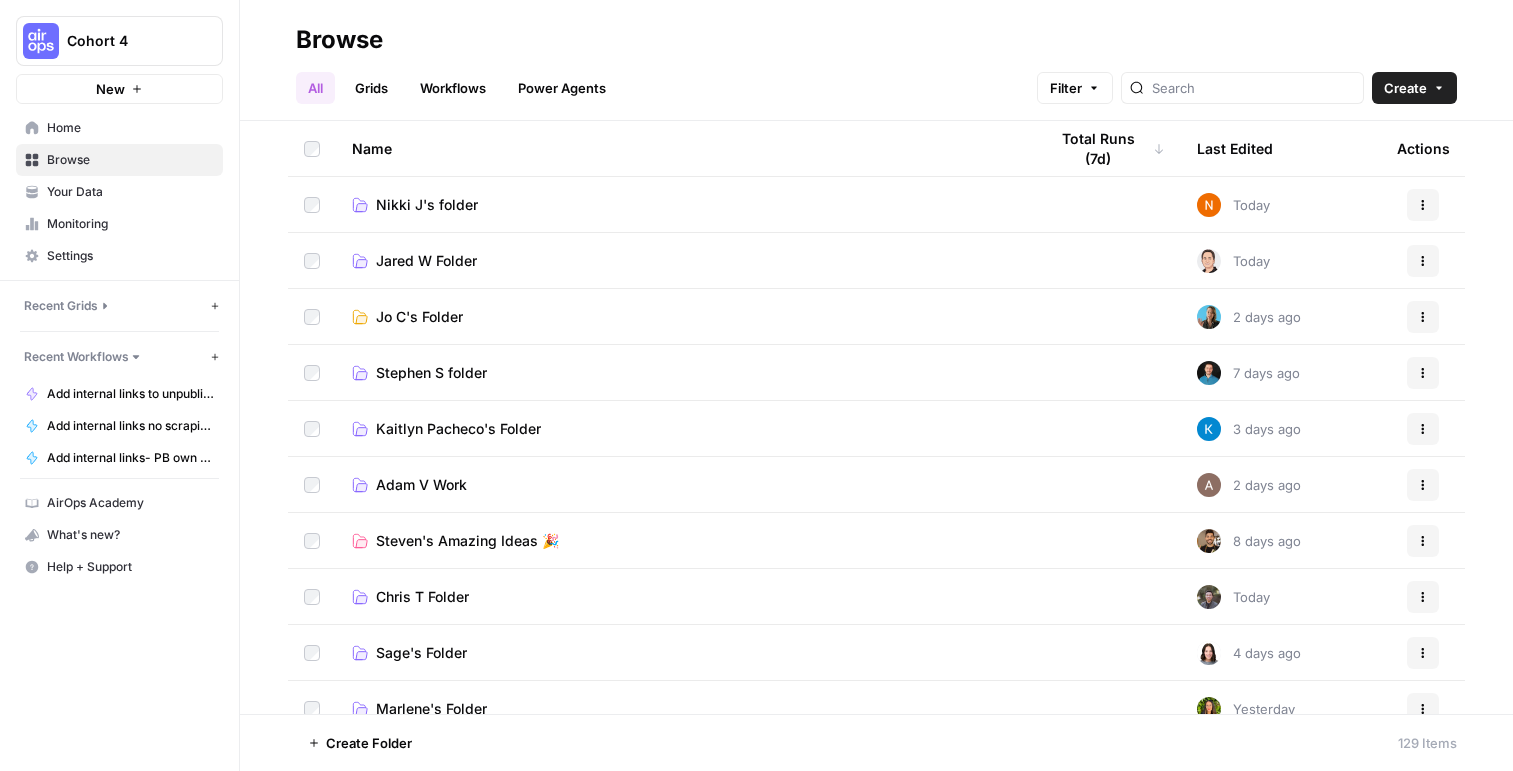 click on "Create" at bounding box center [1414, 88] 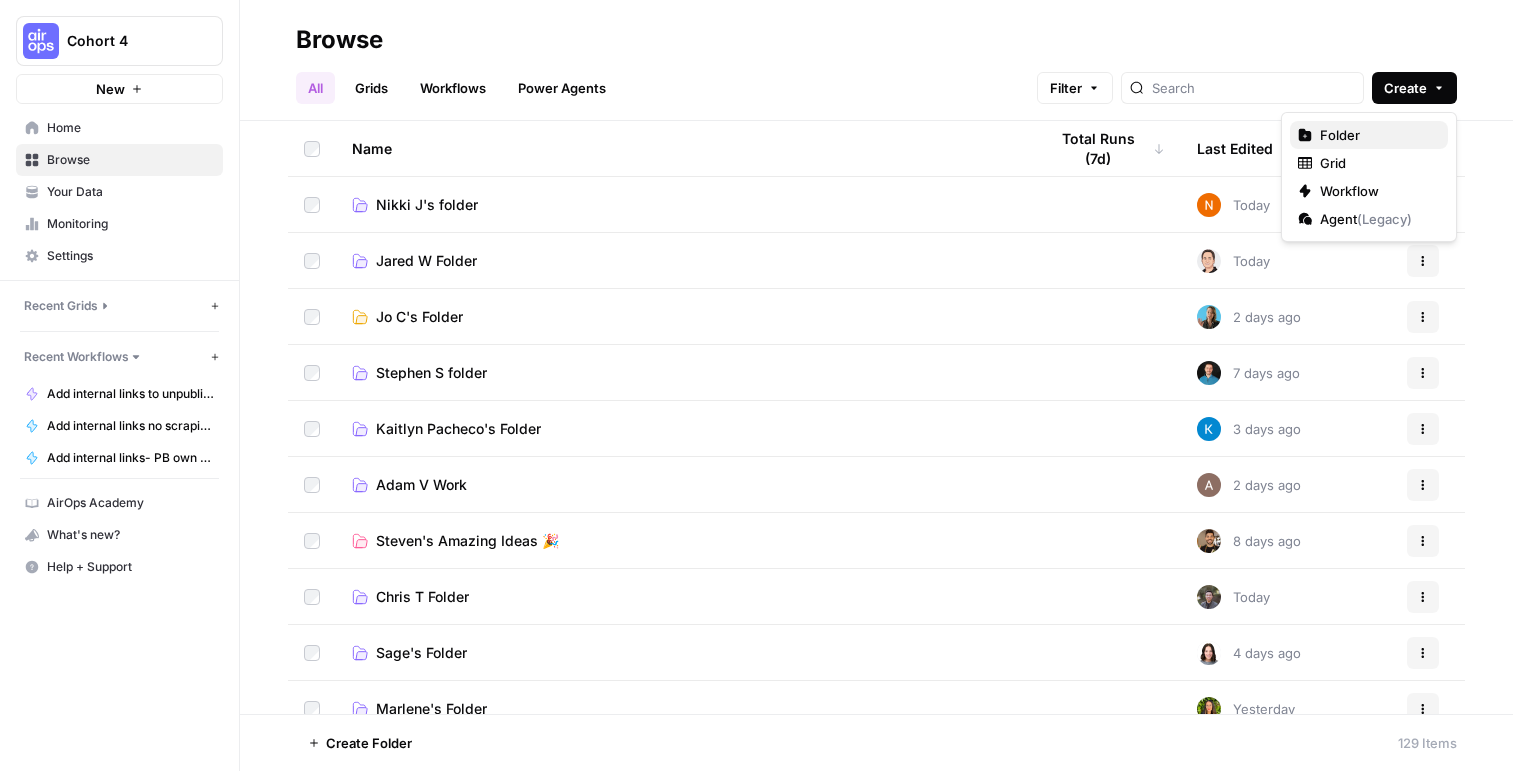 click on "Folder" at bounding box center [1376, 135] 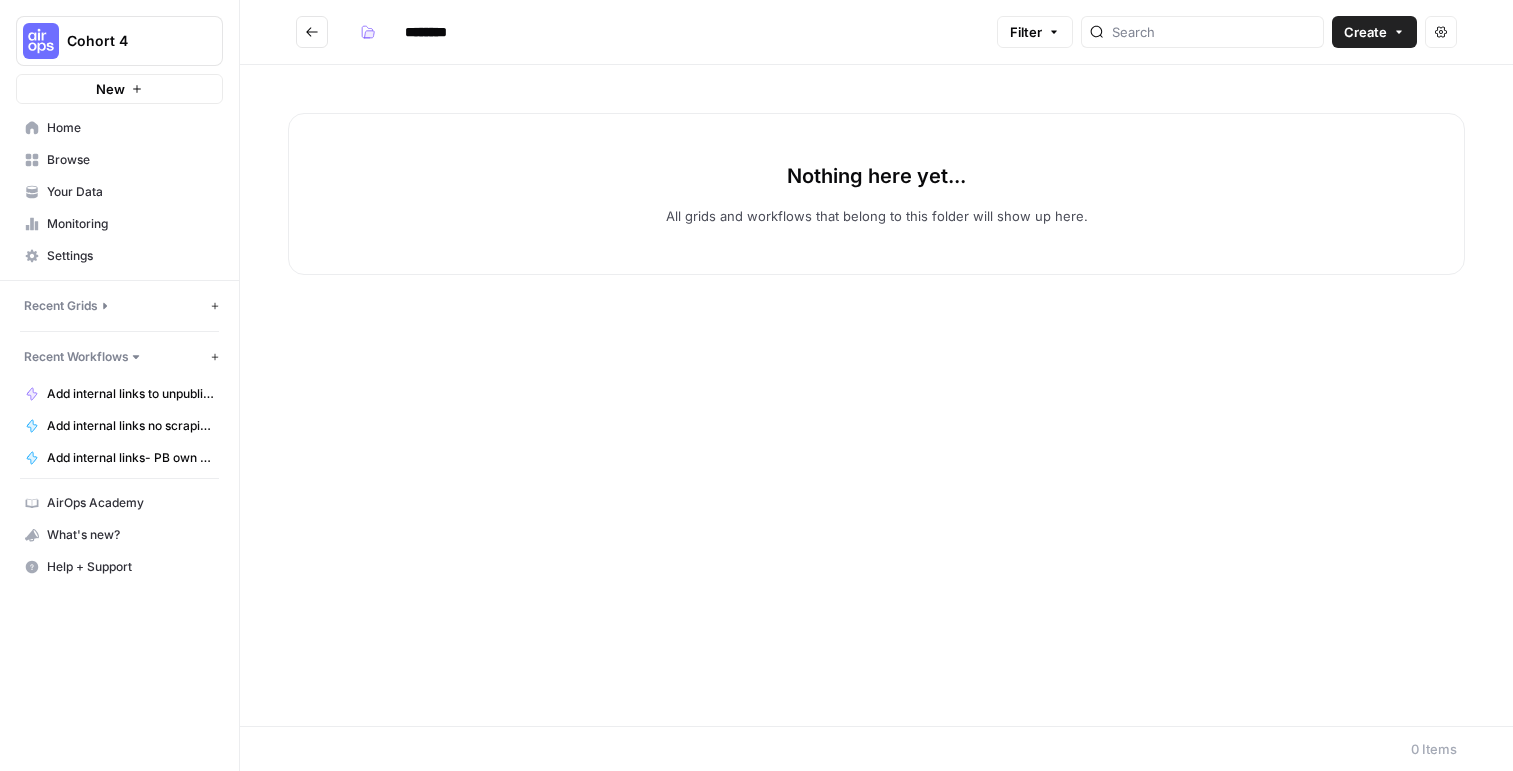 click on "********" at bounding box center (642, 32) 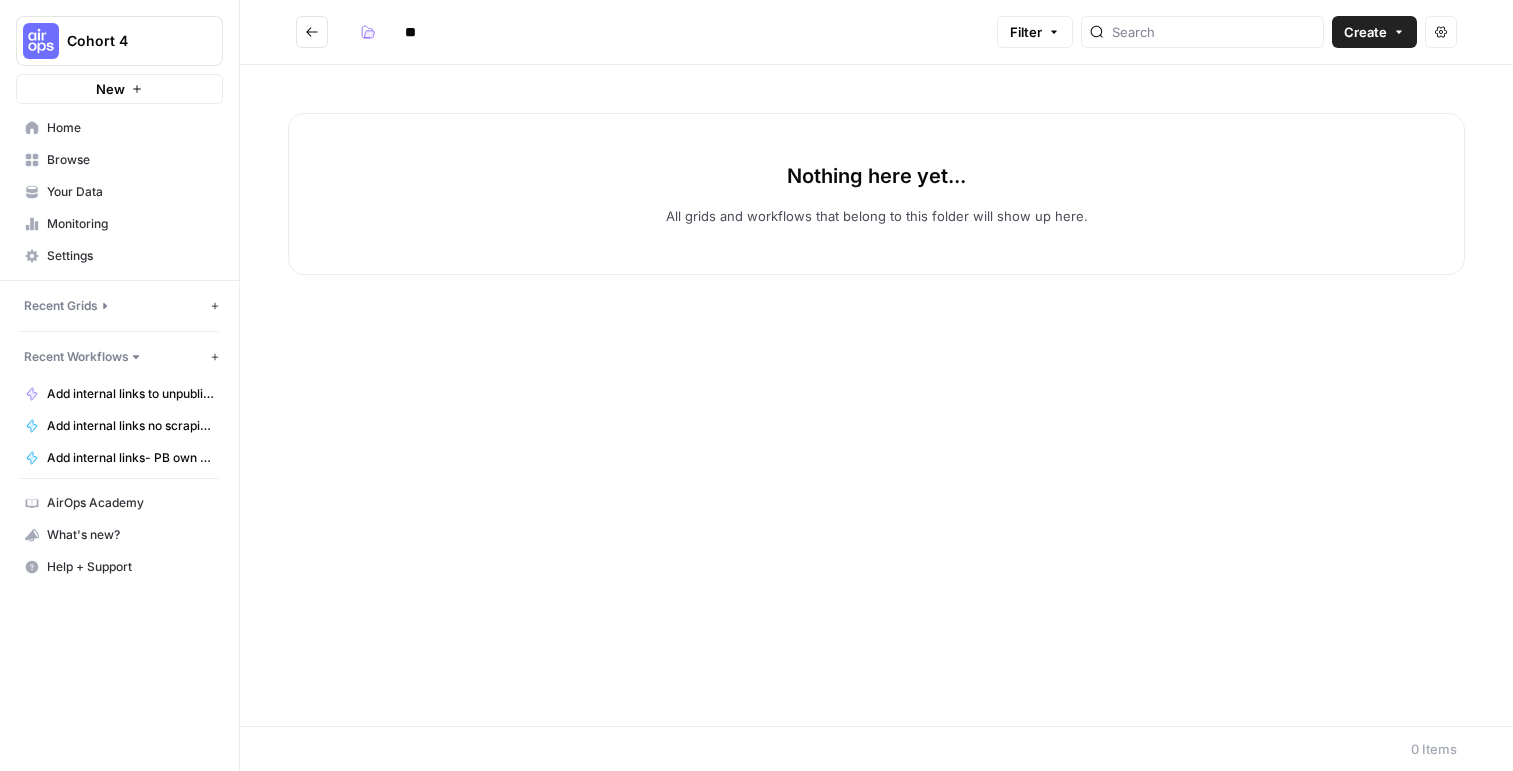 type on "*" 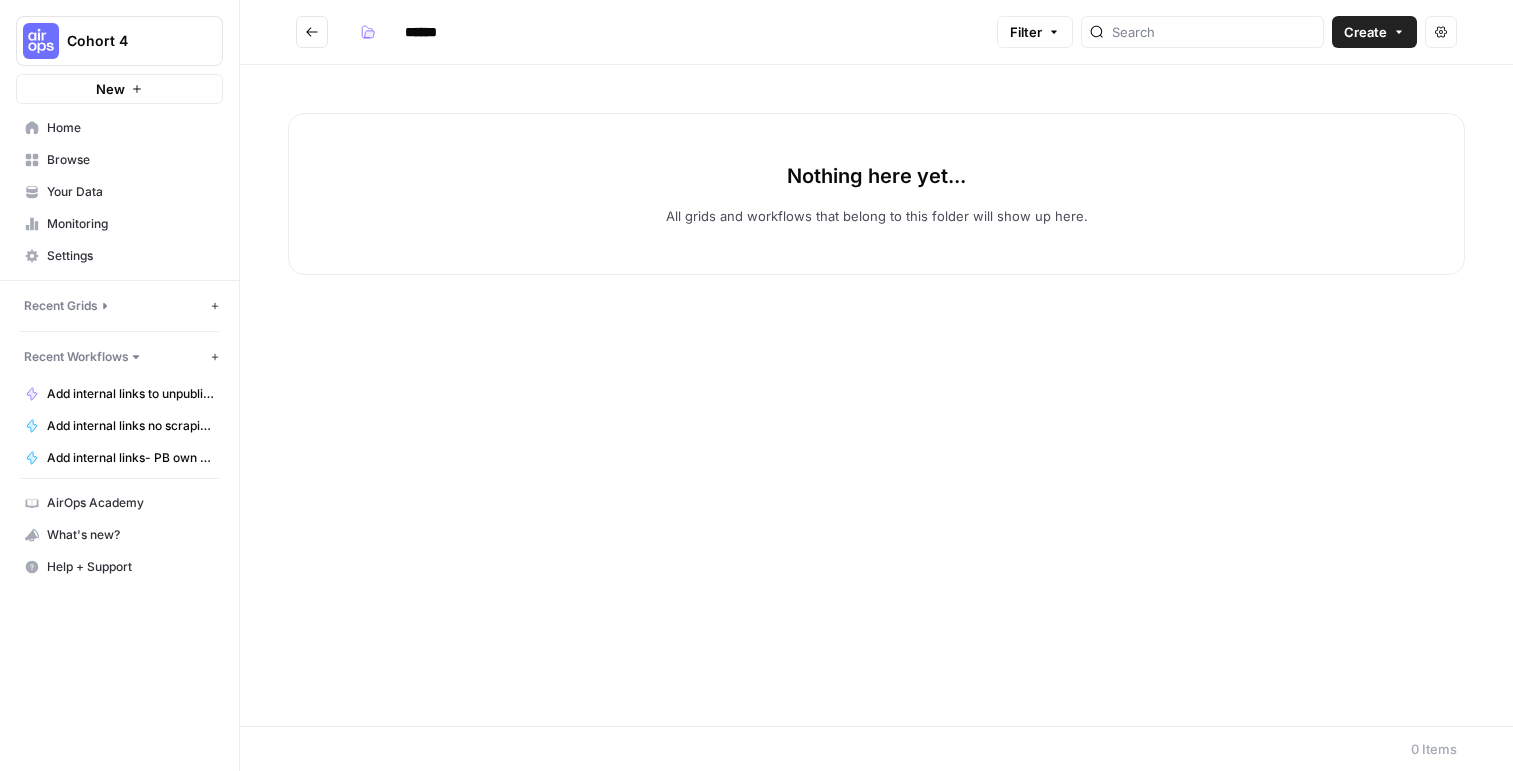 type on "******" 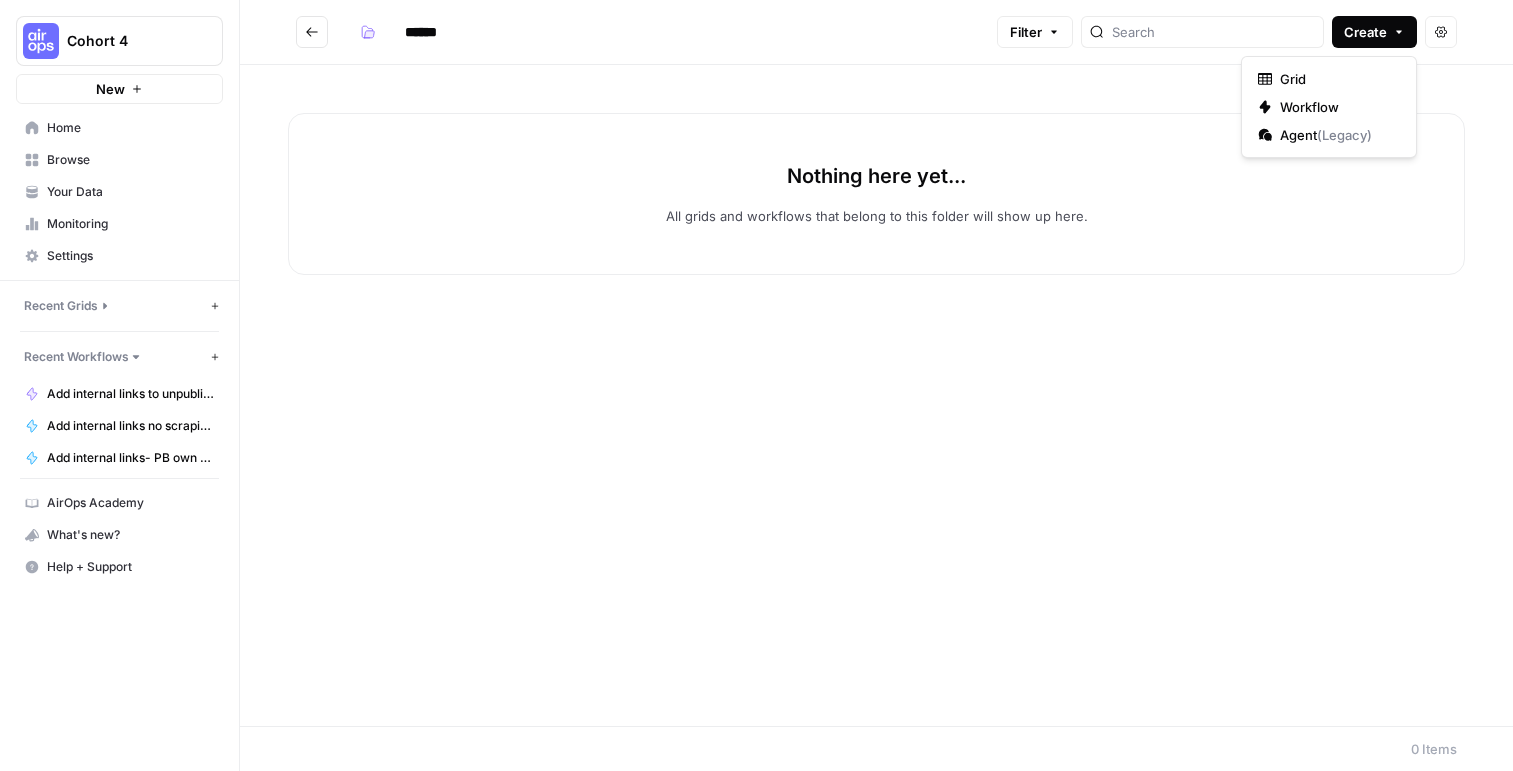 click on "Nothing here yet... All grids and workflows that belong to this folder will show up here." at bounding box center [876, 395] 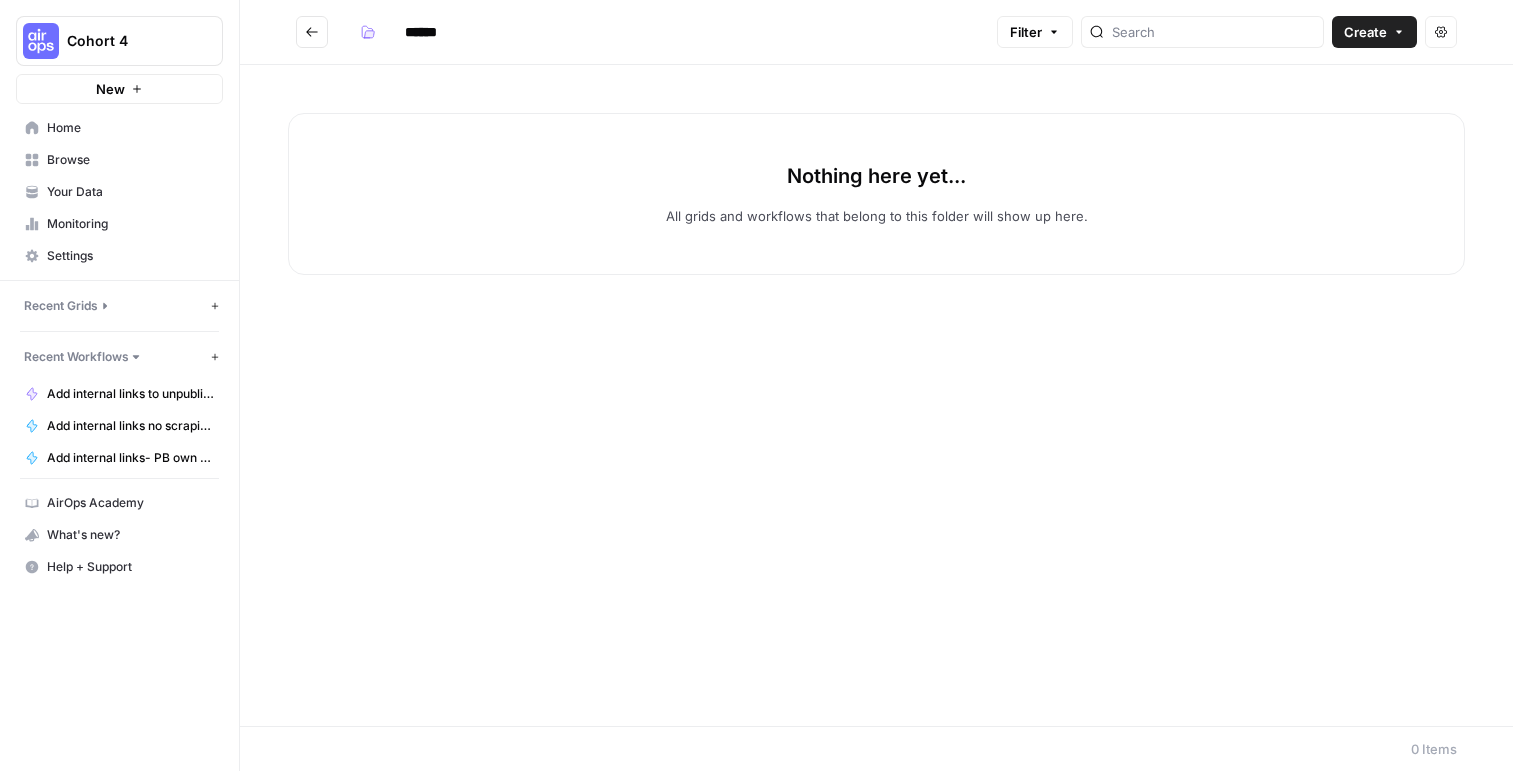 click on "Nothing here yet... All grids and workflows that belong to this folder will show up here." at bounding box center [876, 395] 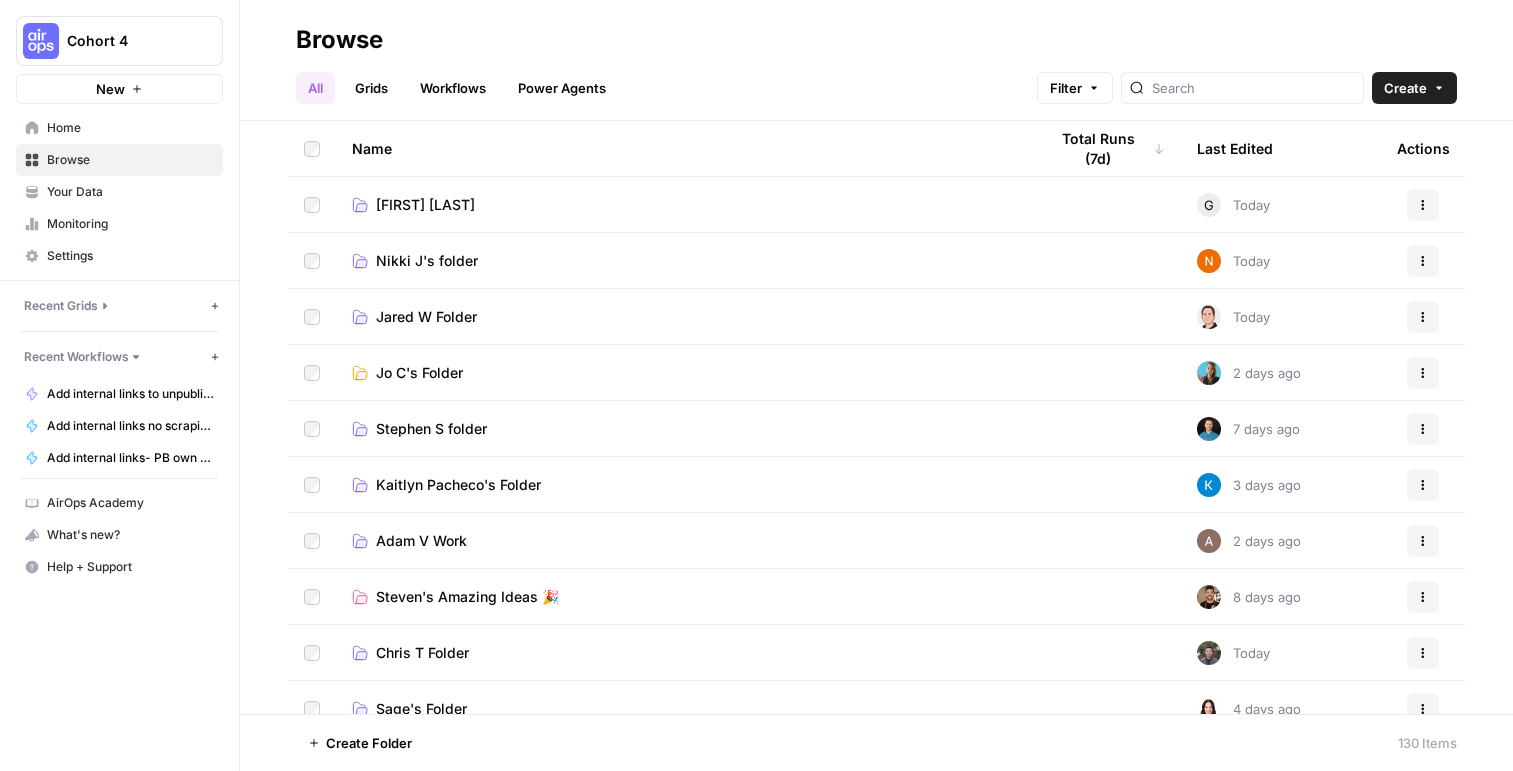 click on "Workflows" at bounding box center [453, 88] 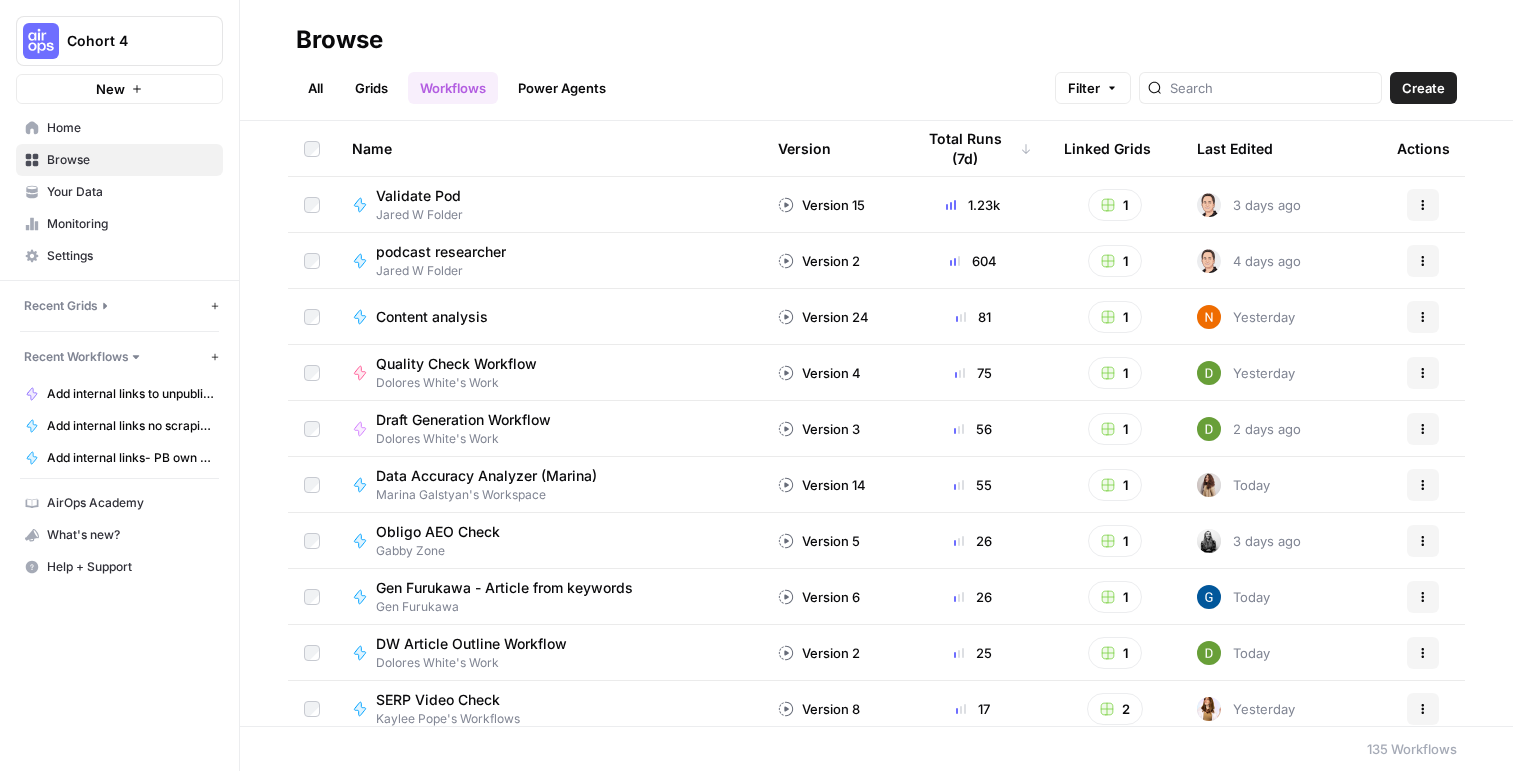 click at bounding box center (1260, 88) 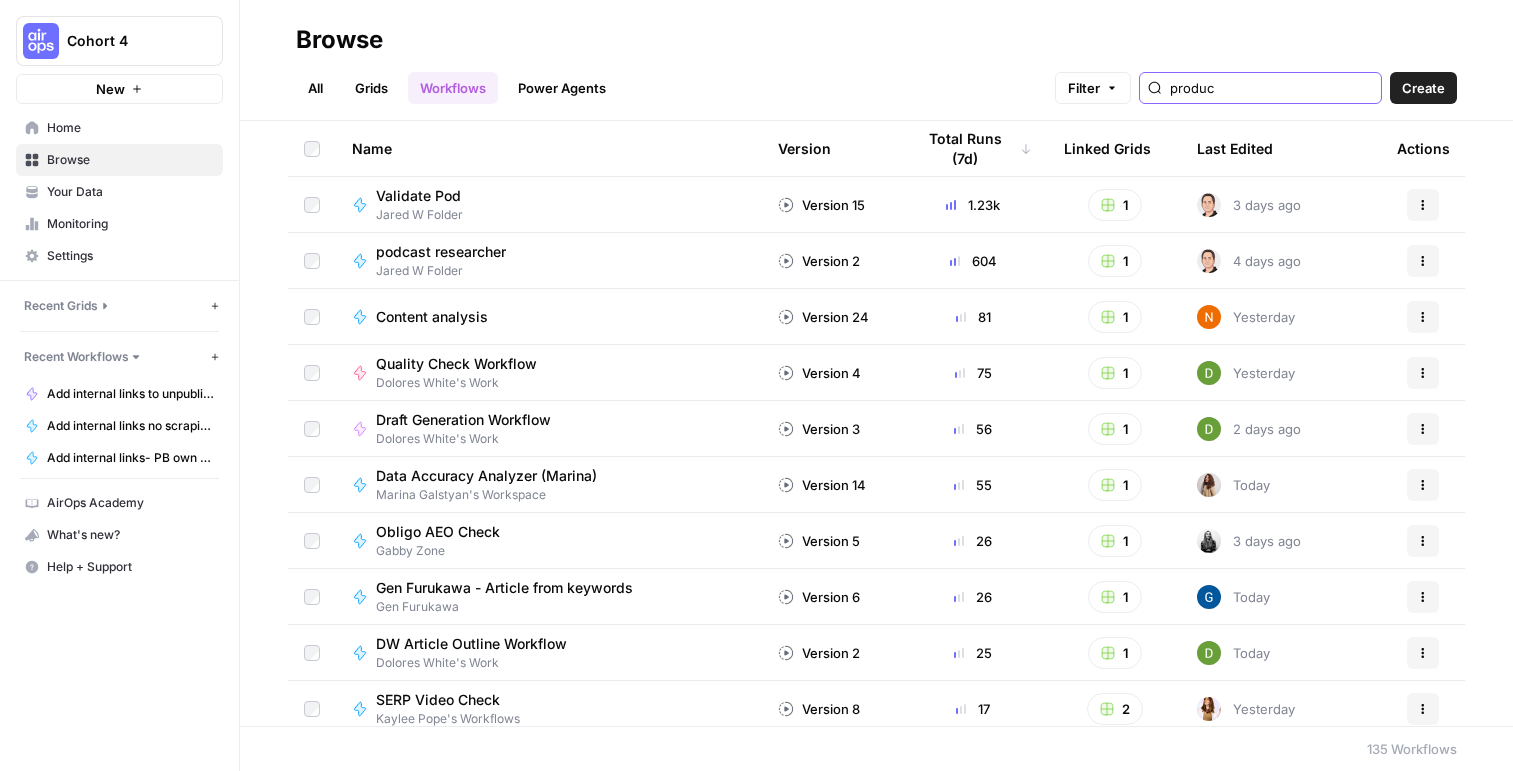 type on "product" 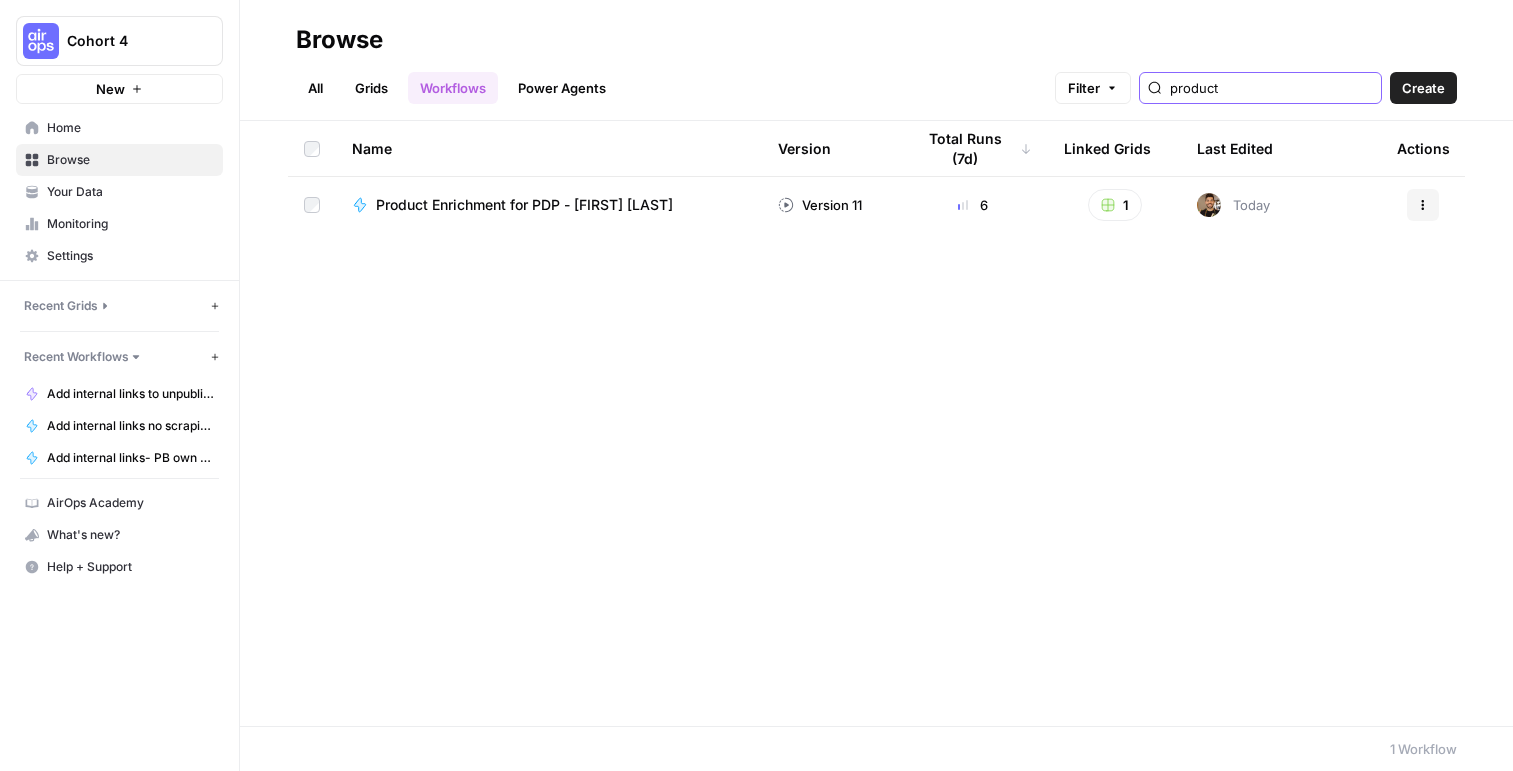 click on "product" at bounding box center (1271, 88) 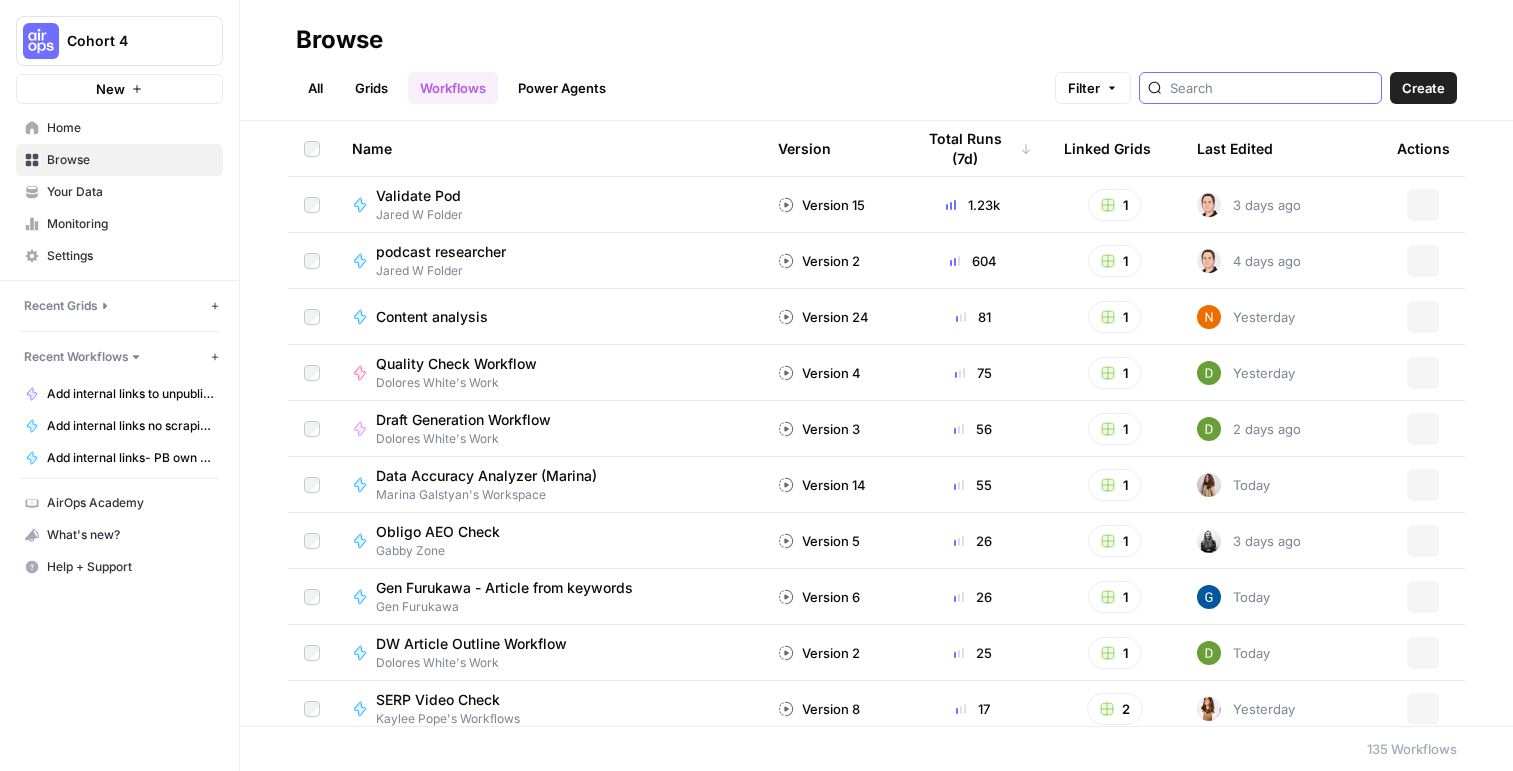 click 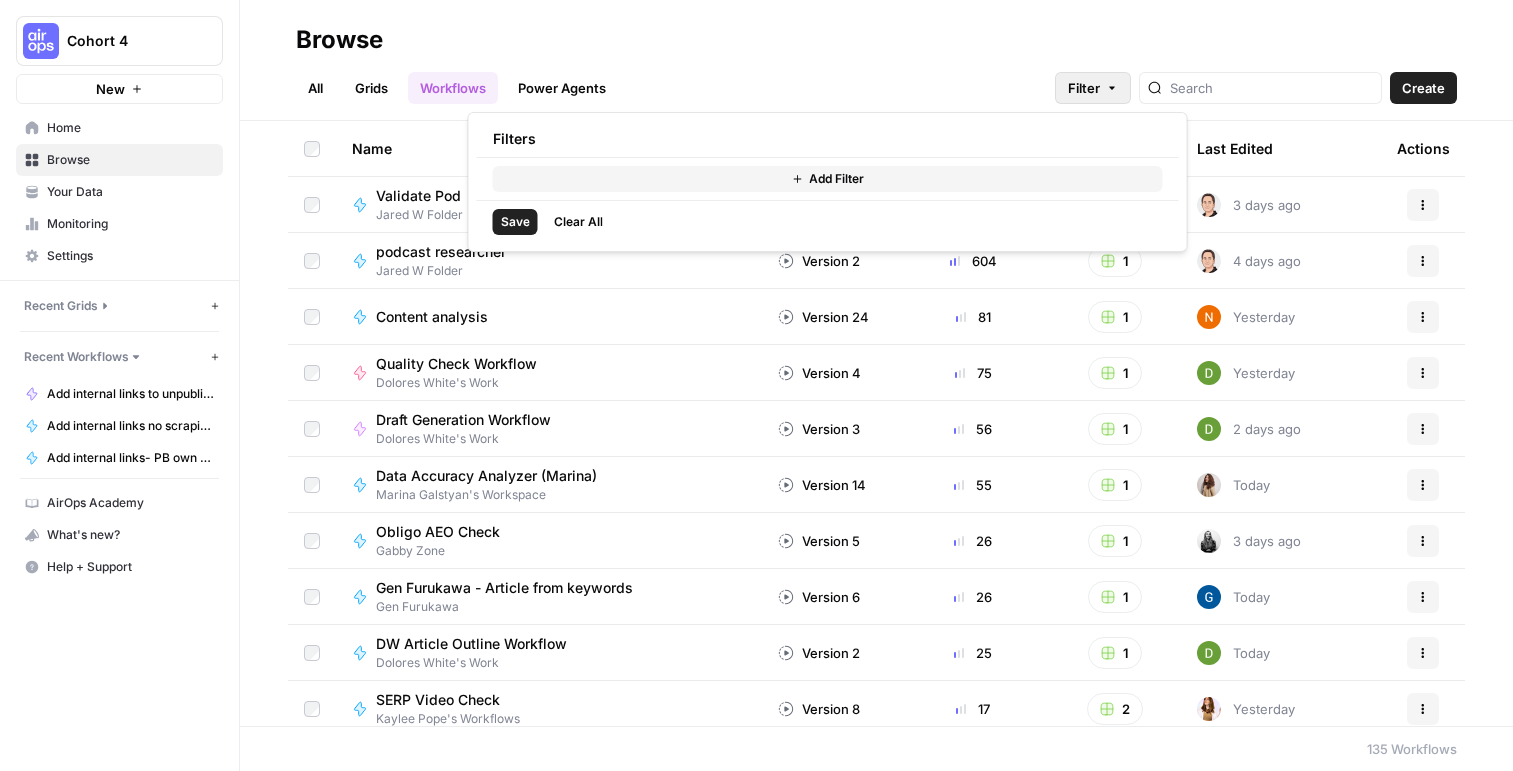 click on "Add Filter" at bounding box center [828, 179] 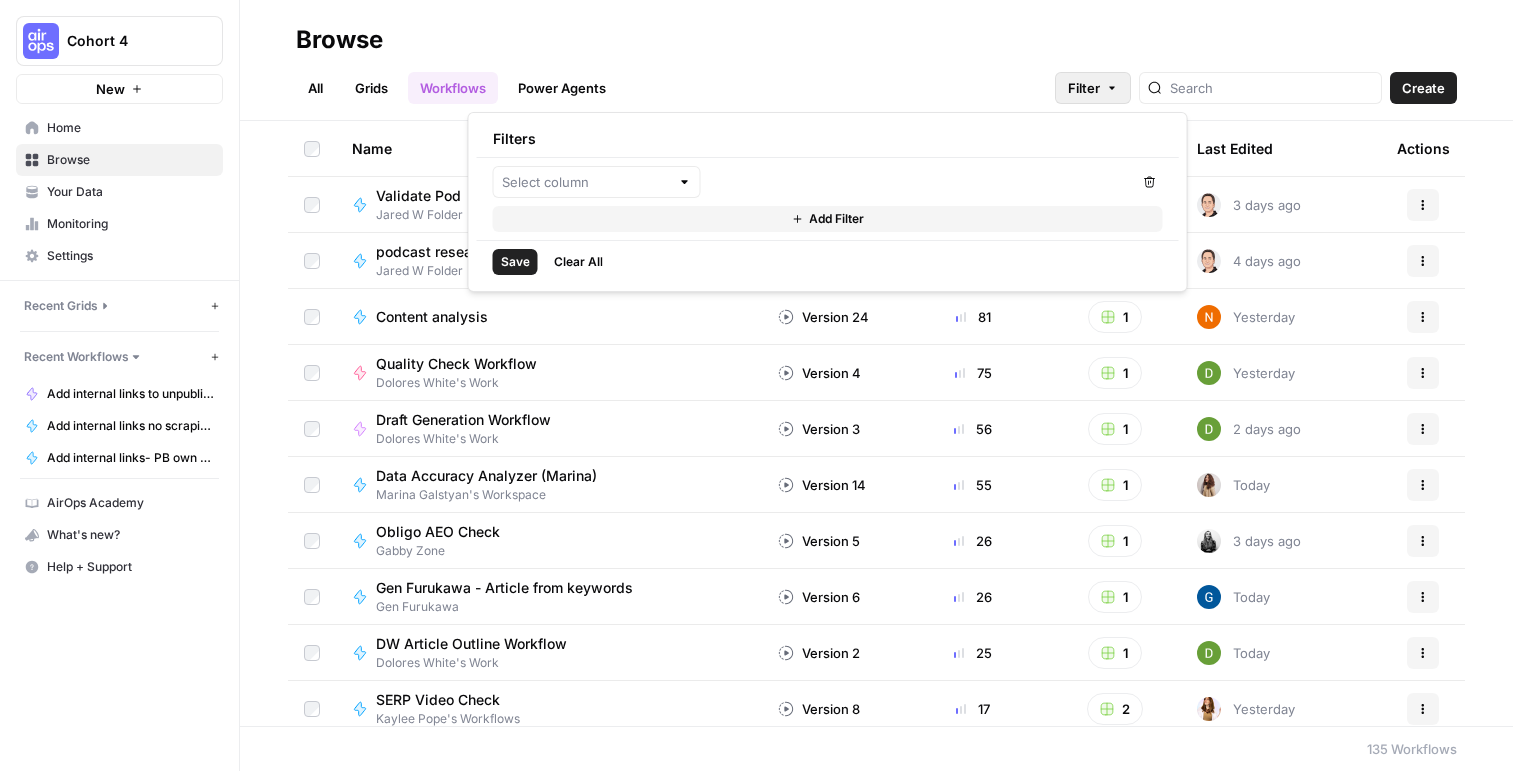 click at bounding box center [685, 182] 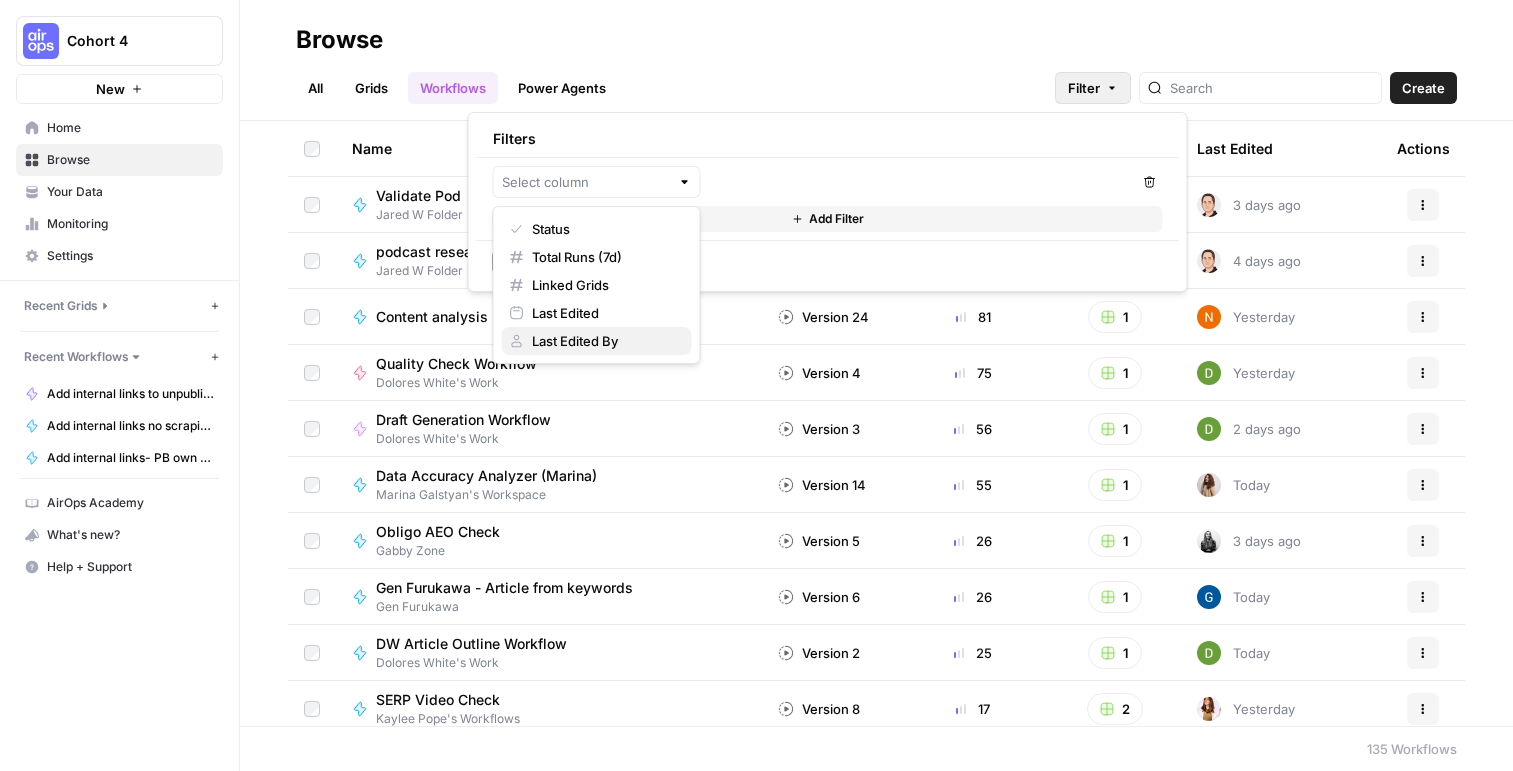 click on "Last Edited By" at bounding box center (604, 341) 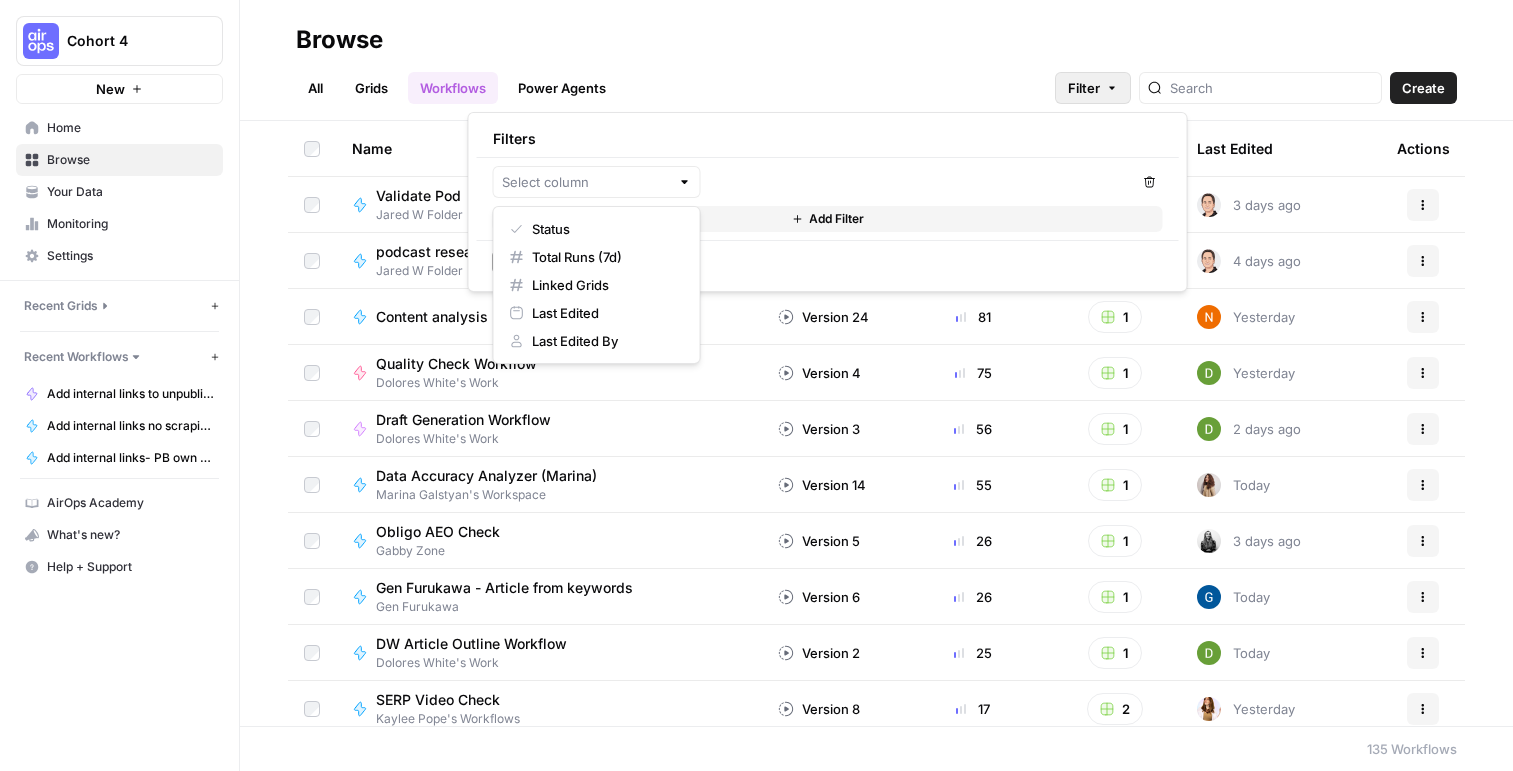 type on "Last Edited By" 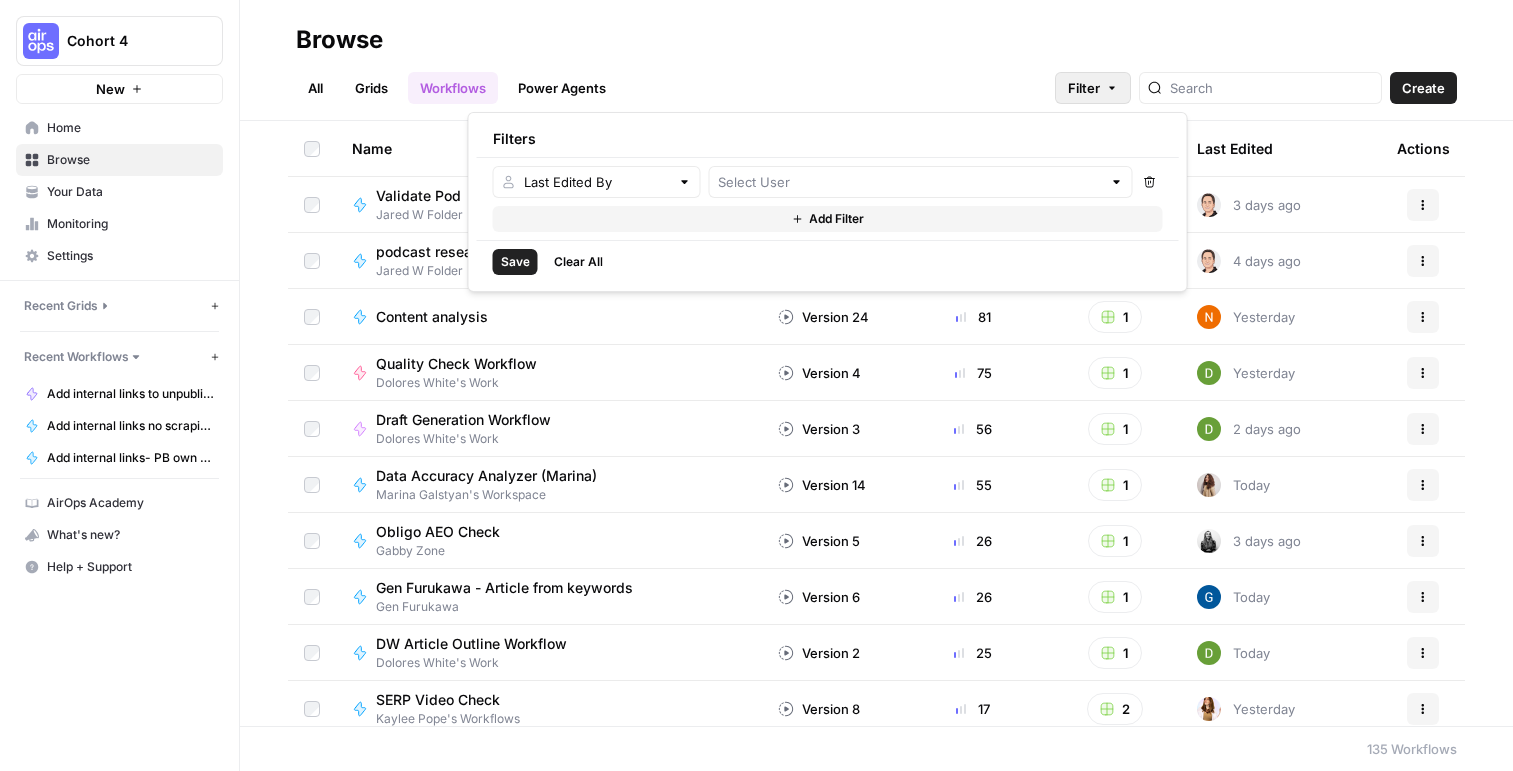 click at bounding box center [921, 182] 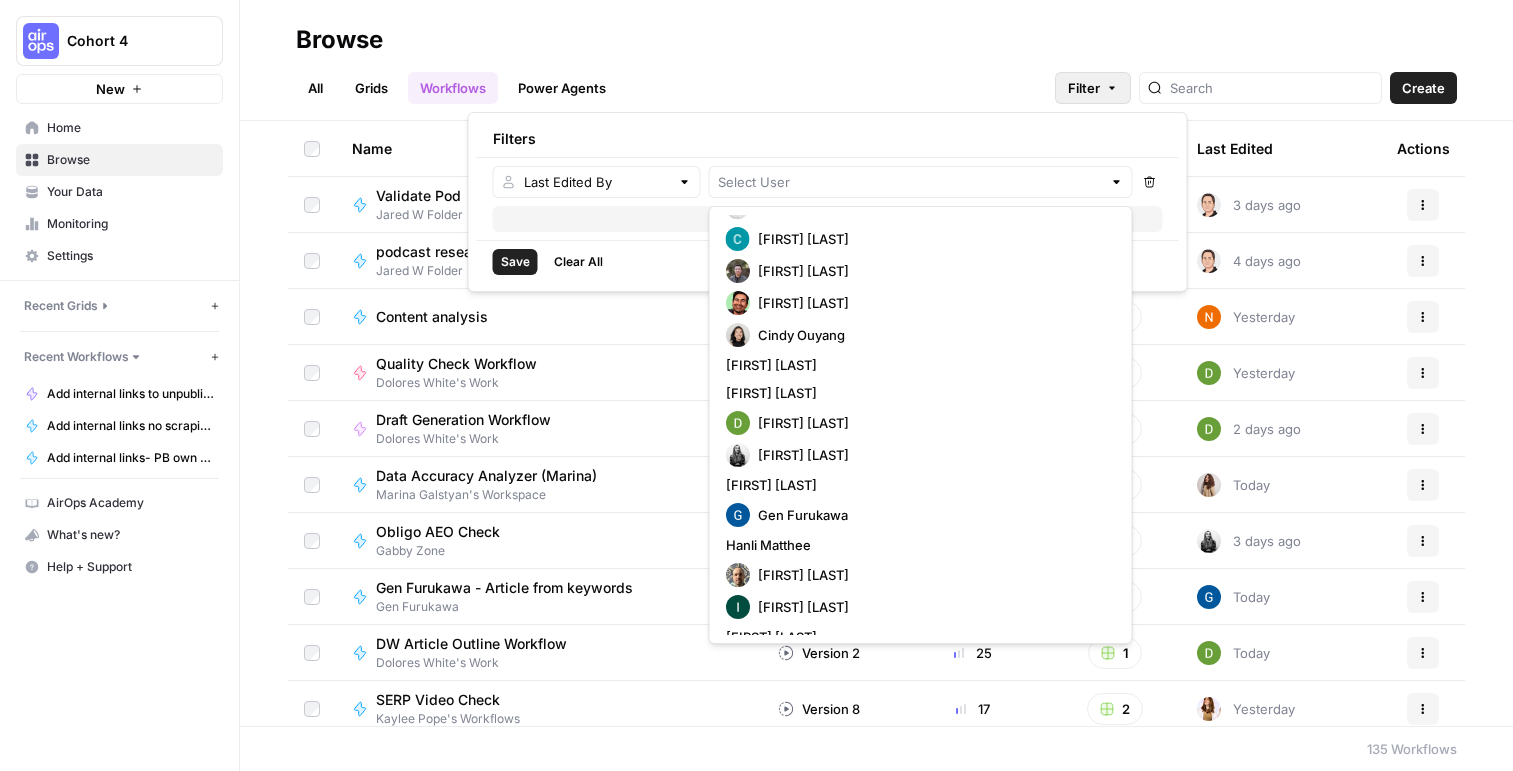 scroll, scrollTop: 275, scrollLeft: 0, axis: vertical 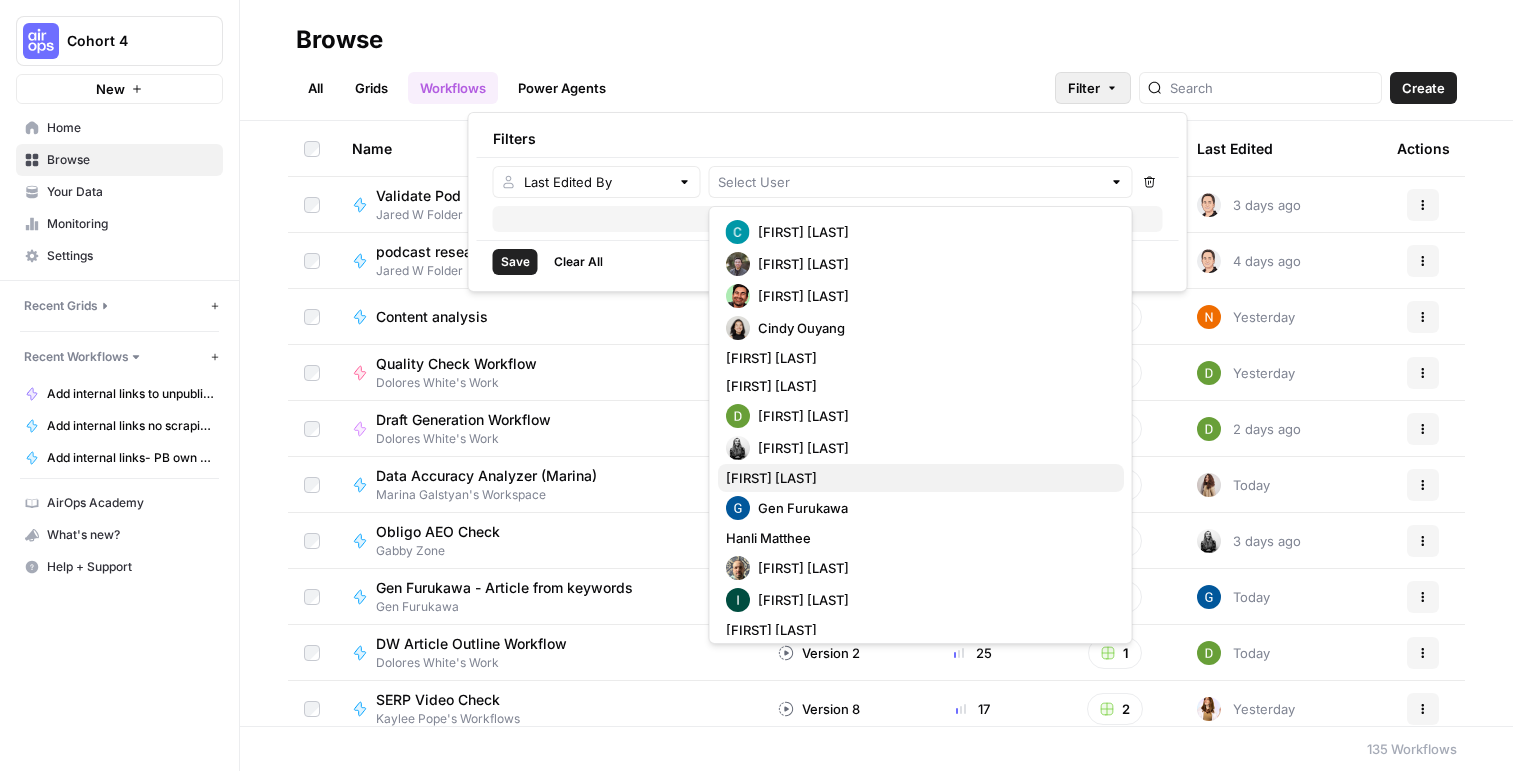 click on "[FIRST] [LAST]" at bounding box center [917, 478] 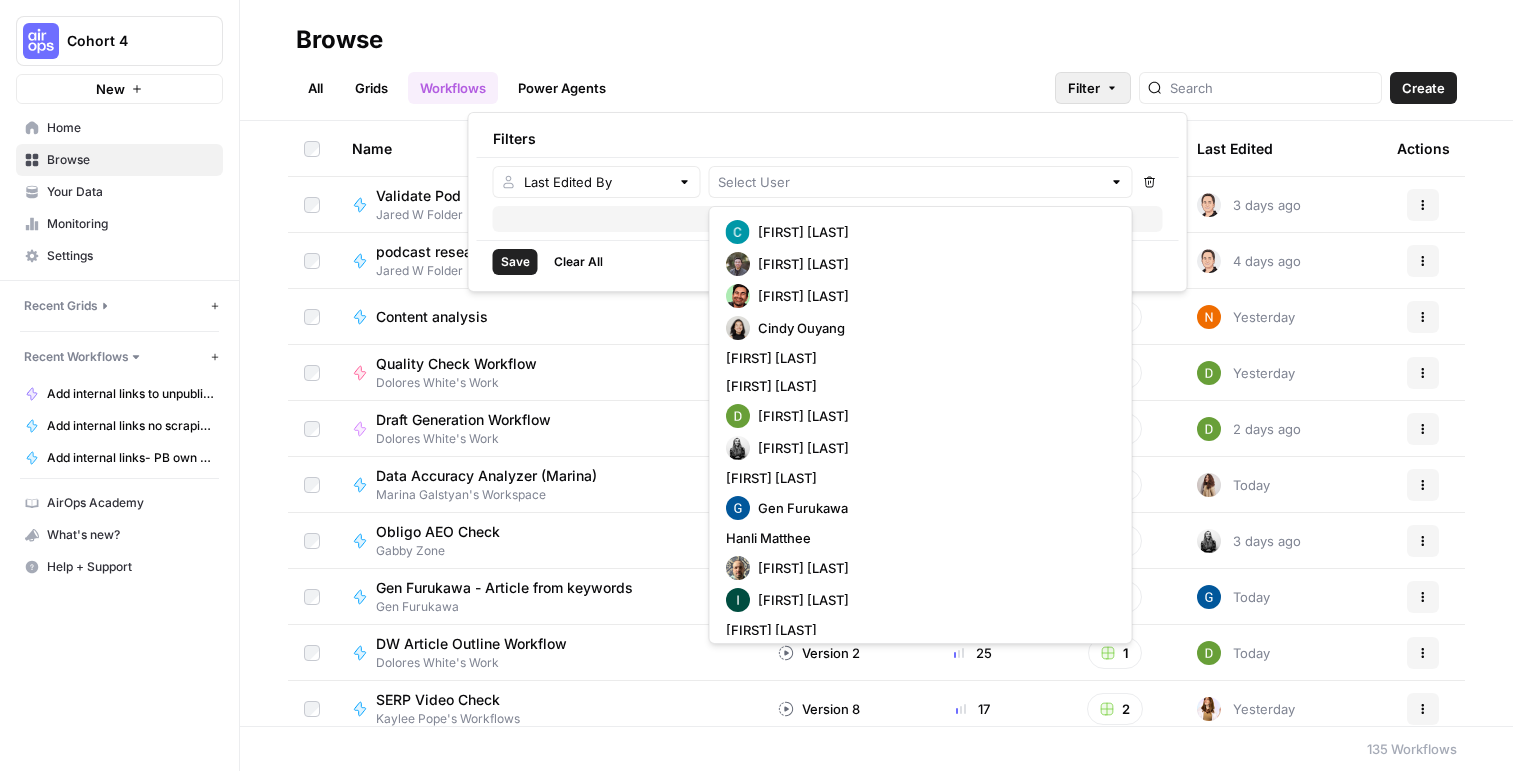 type on "[FIRST] [LAST]" 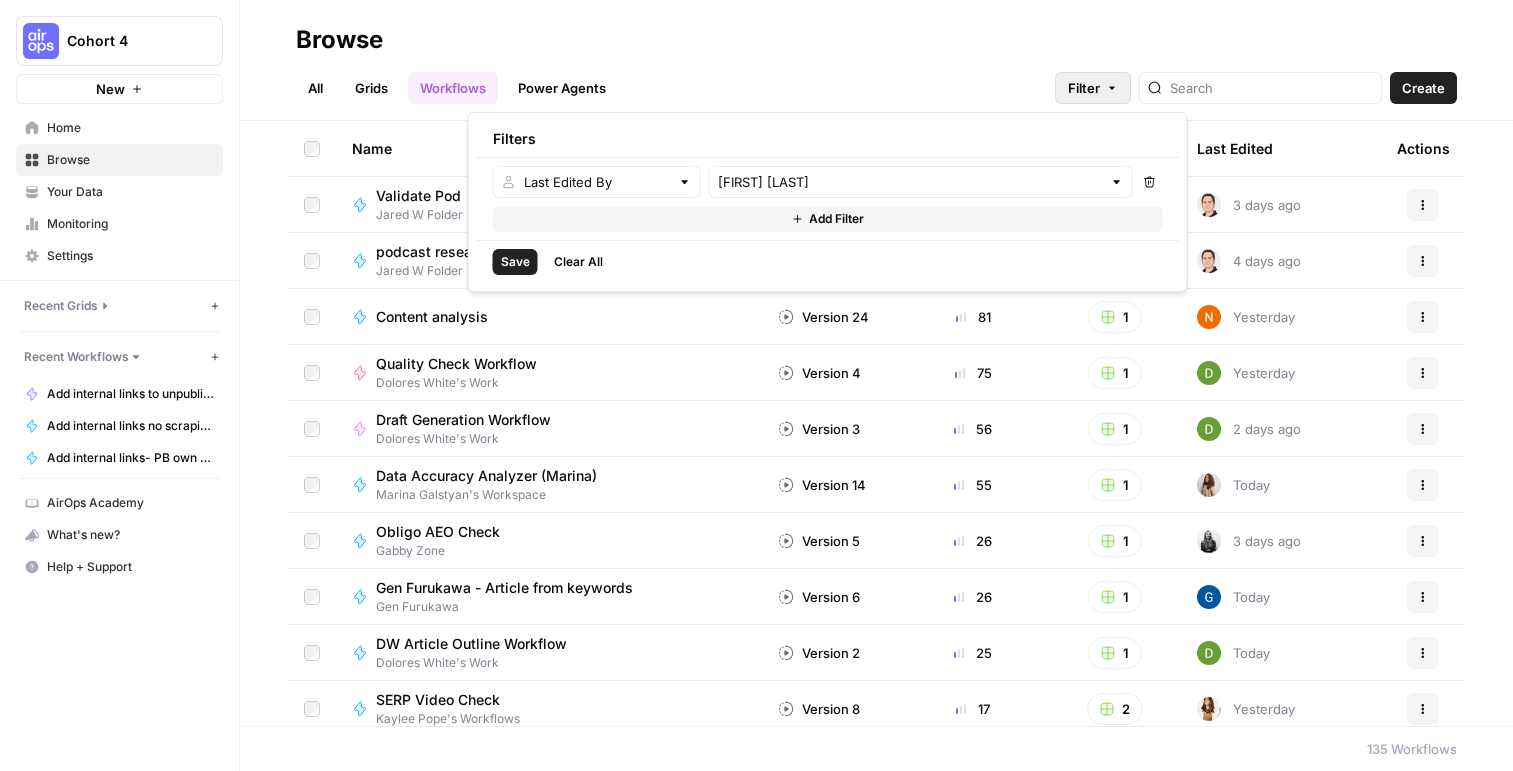 click on "Save" at bounding box center (515, 262) 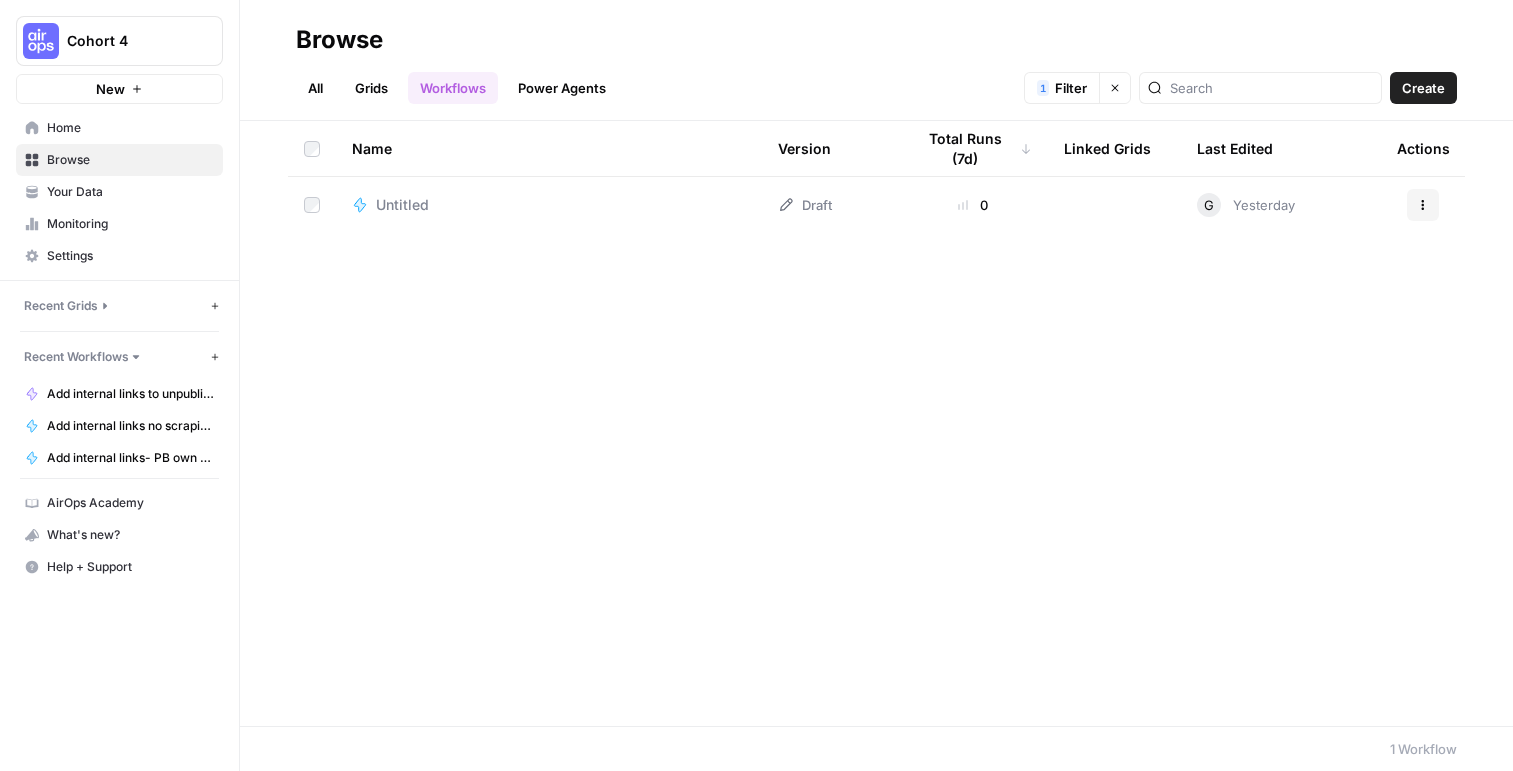 click 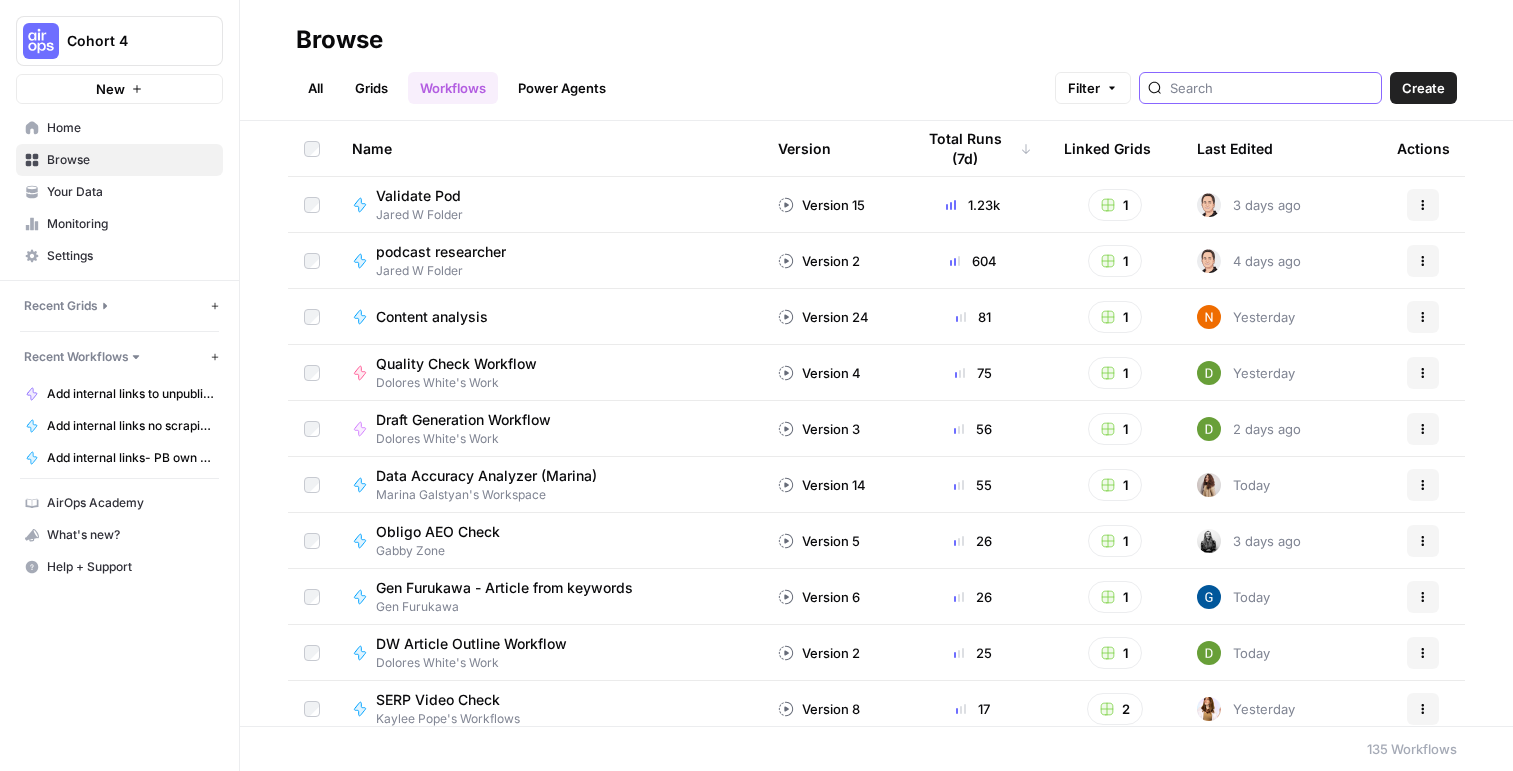 click at bounding box center [1271, 88] 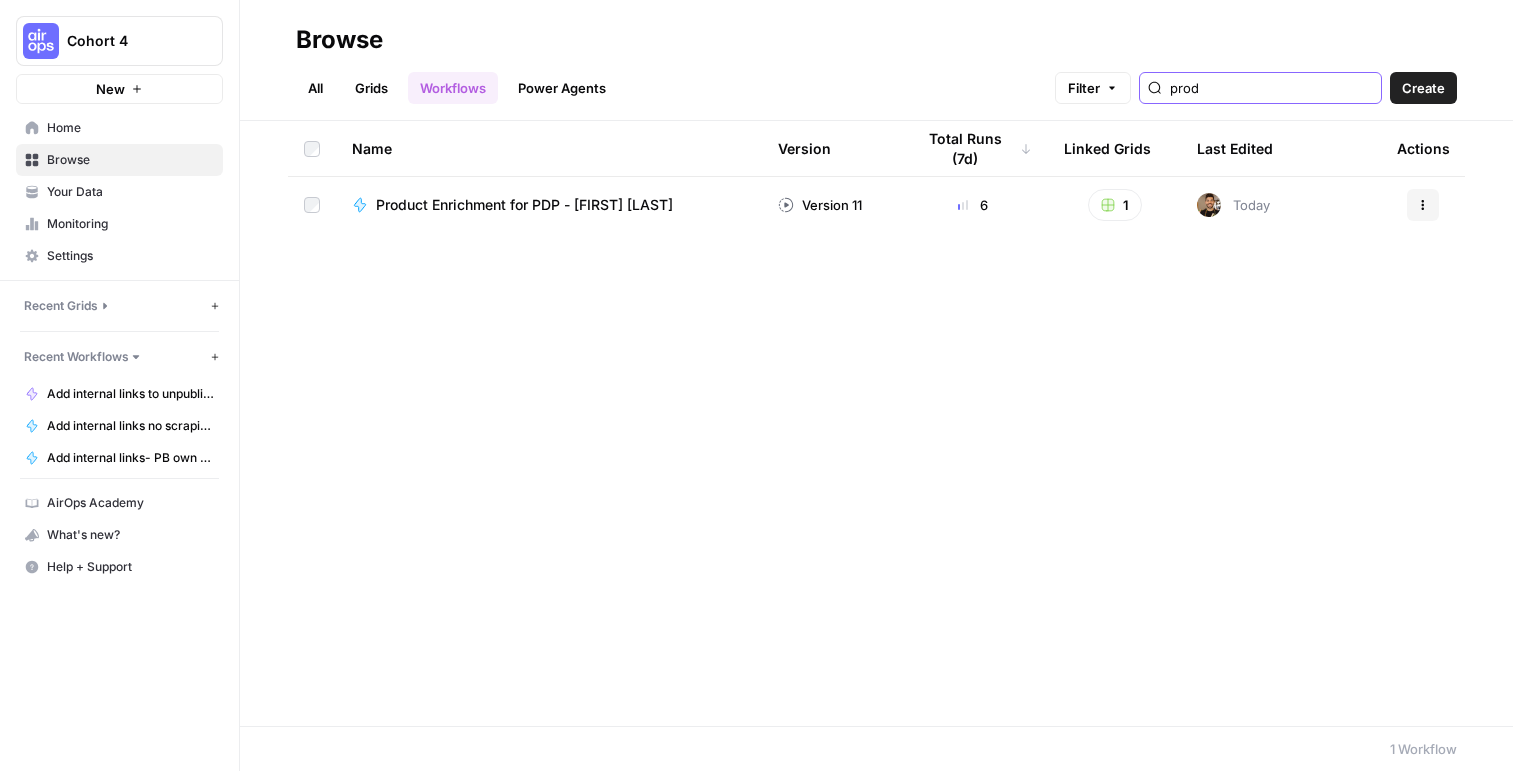 type on "prod" 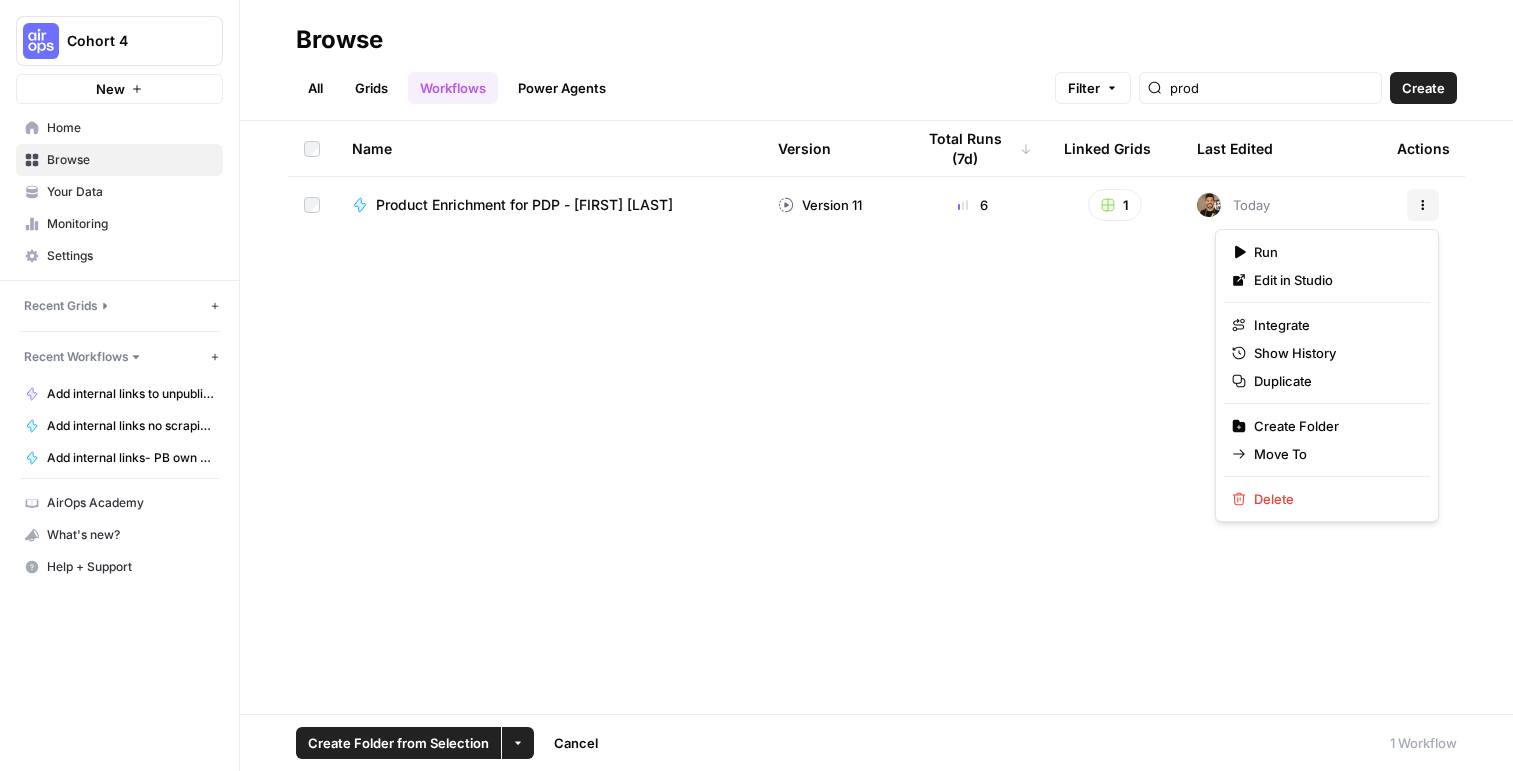 click on "Actions" at bounding box center [1423, 205] 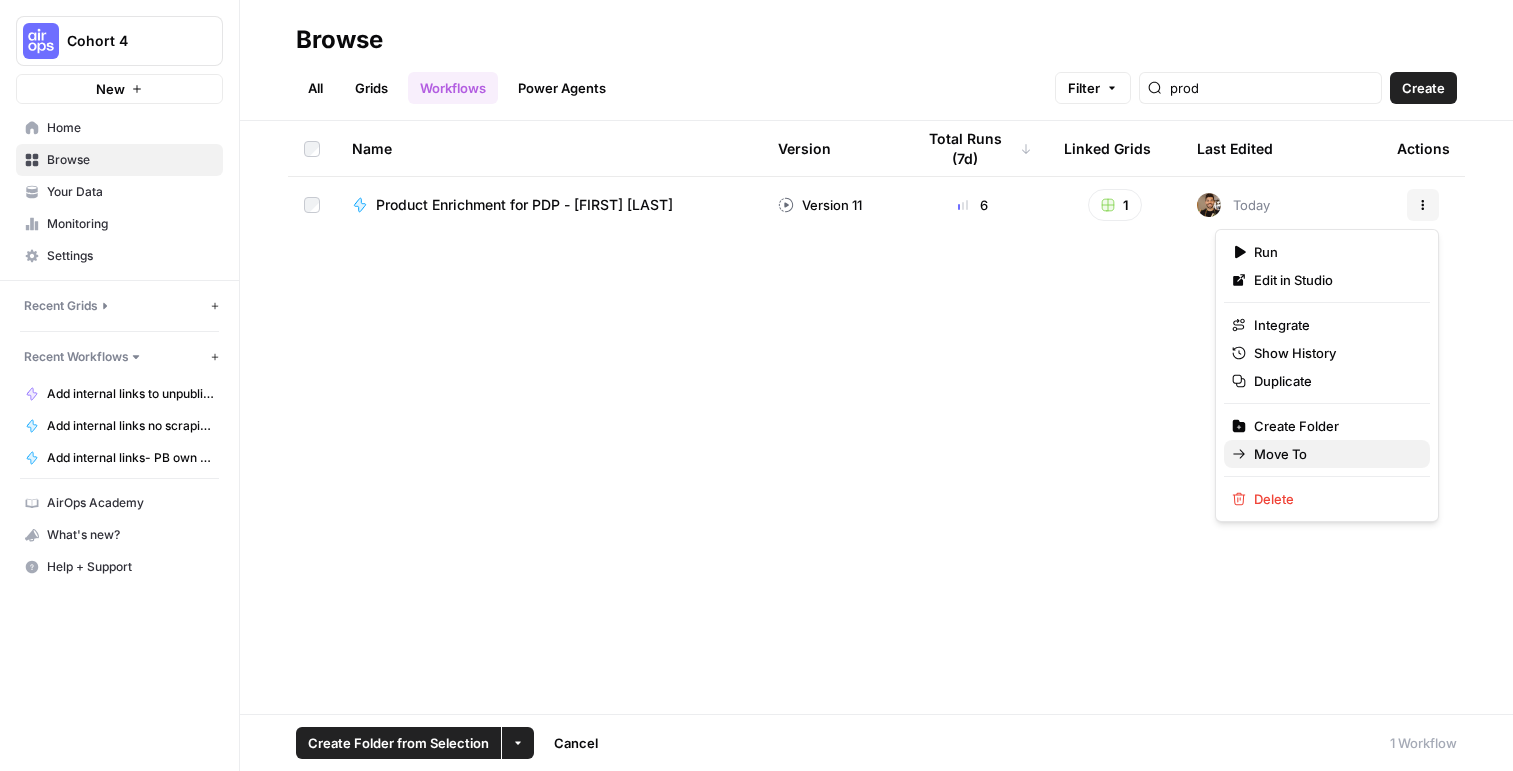 click on "Move To" at bounding box center [1334, 454] 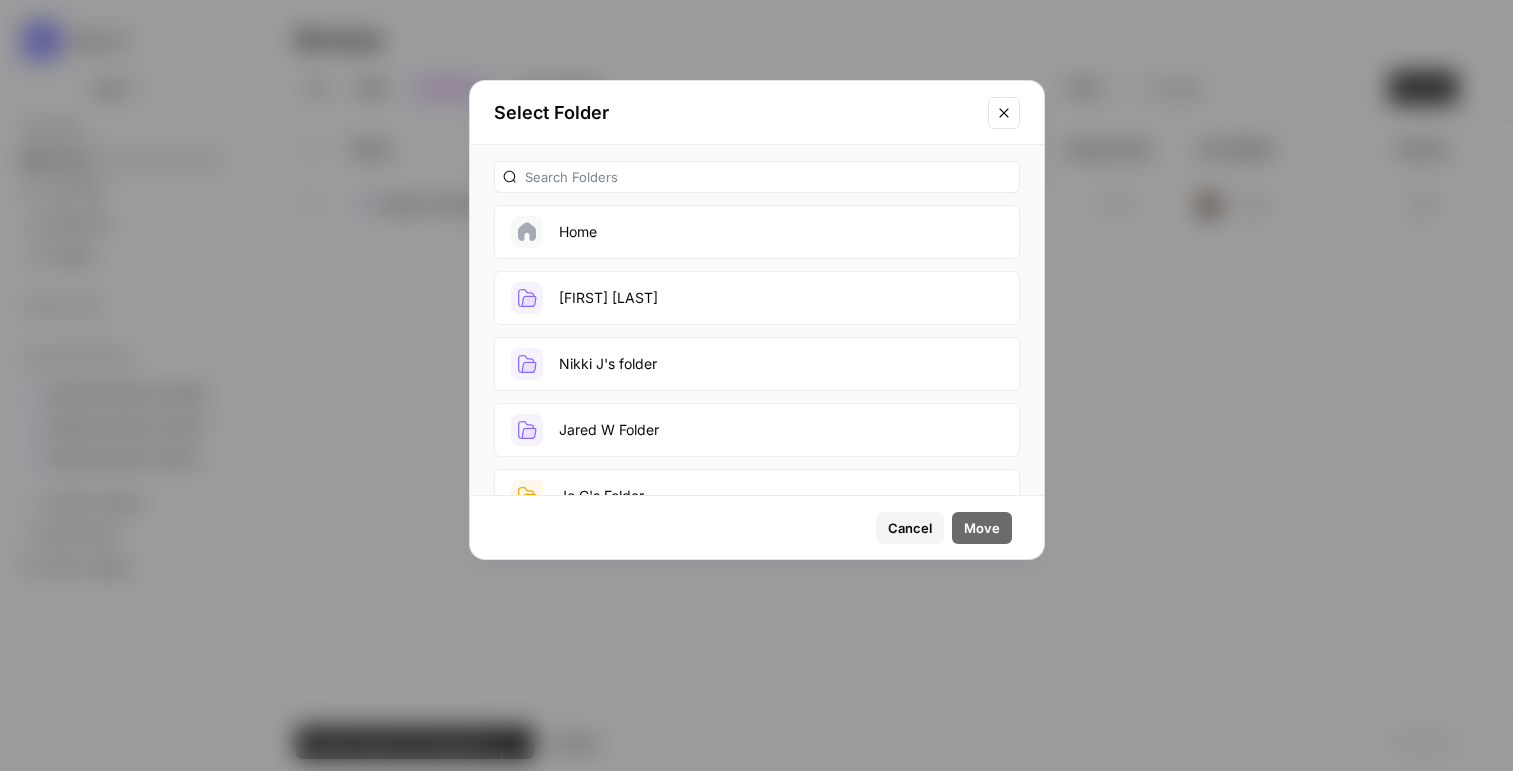 click on "[FIRST] [LAST]" at bounding box center (757, 298) 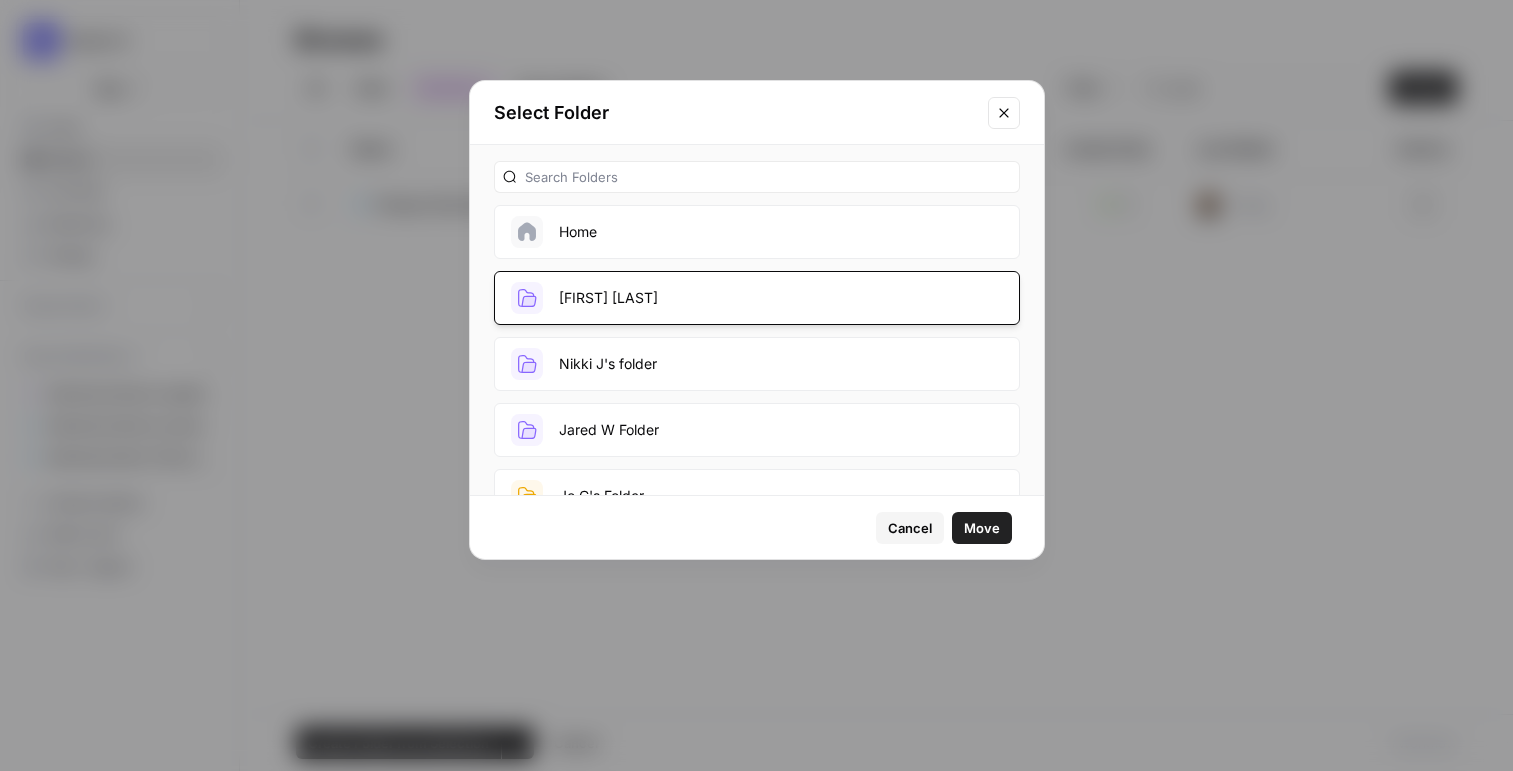 click on "Move" at bounding box center [982, 528] 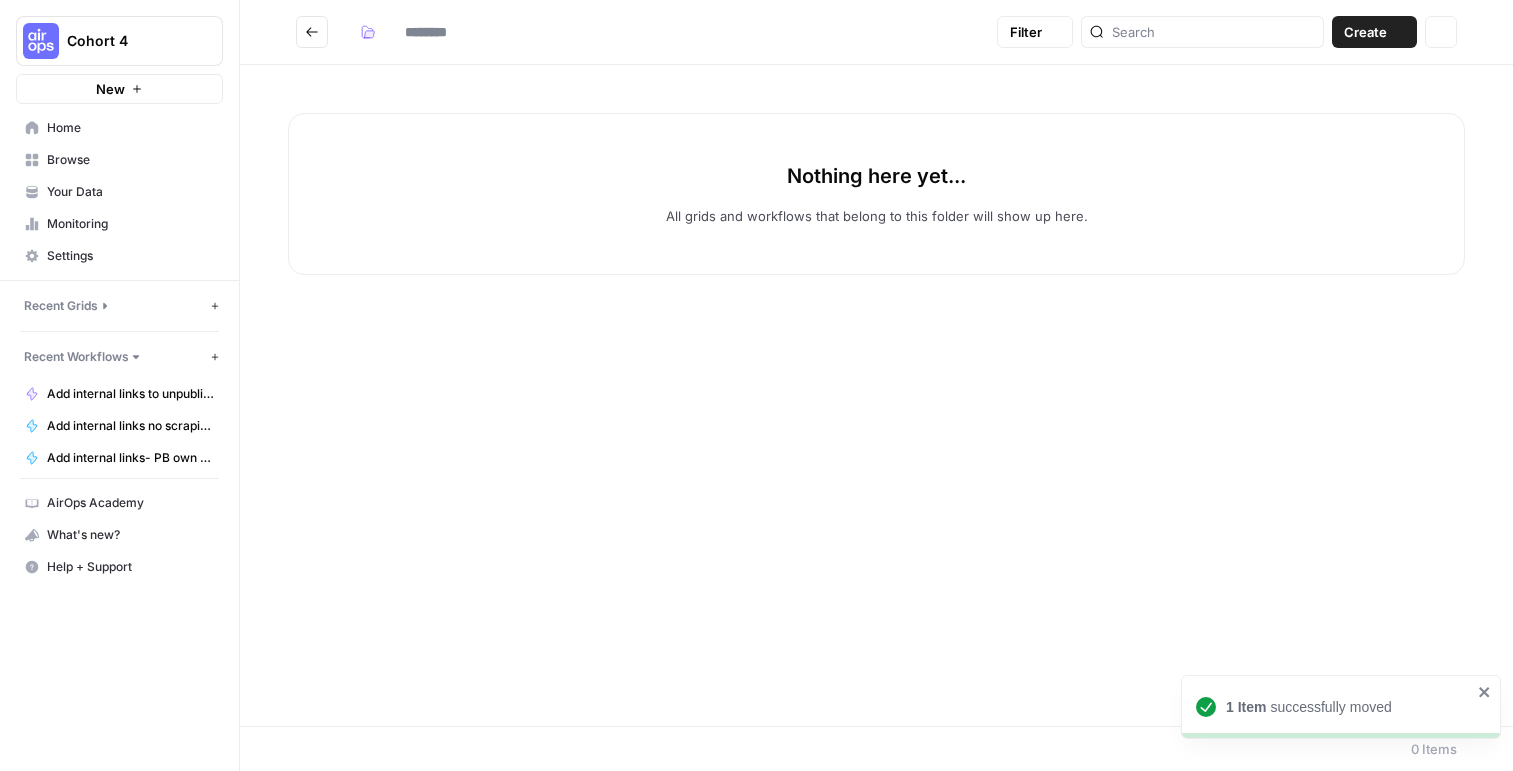 type on "******" 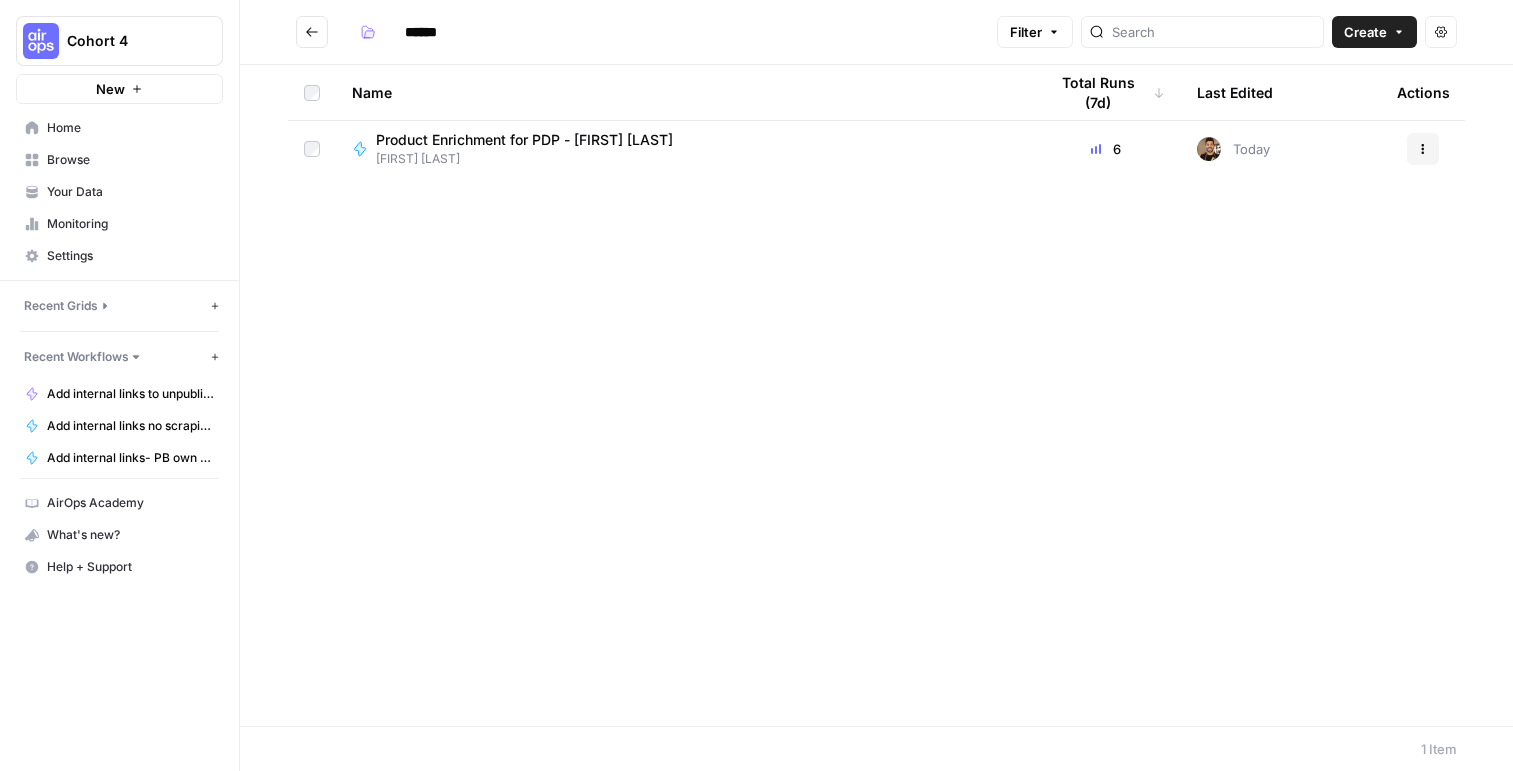 click on "Product Enrichment for PDP - [FIRST] [LAST]" at bounding box center (524, 140) 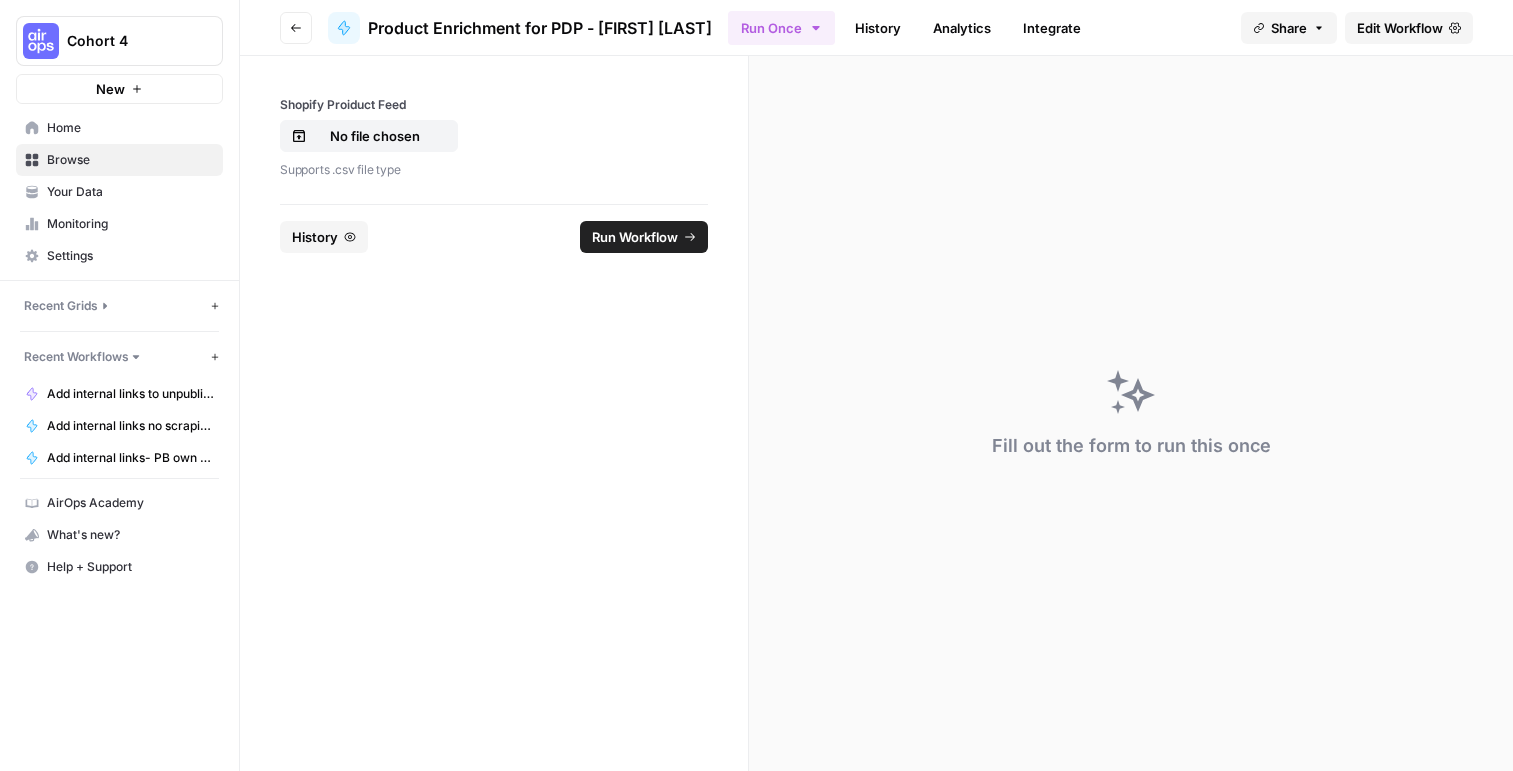 click on "Edit Workflow" at bounding box center (1409, 28) 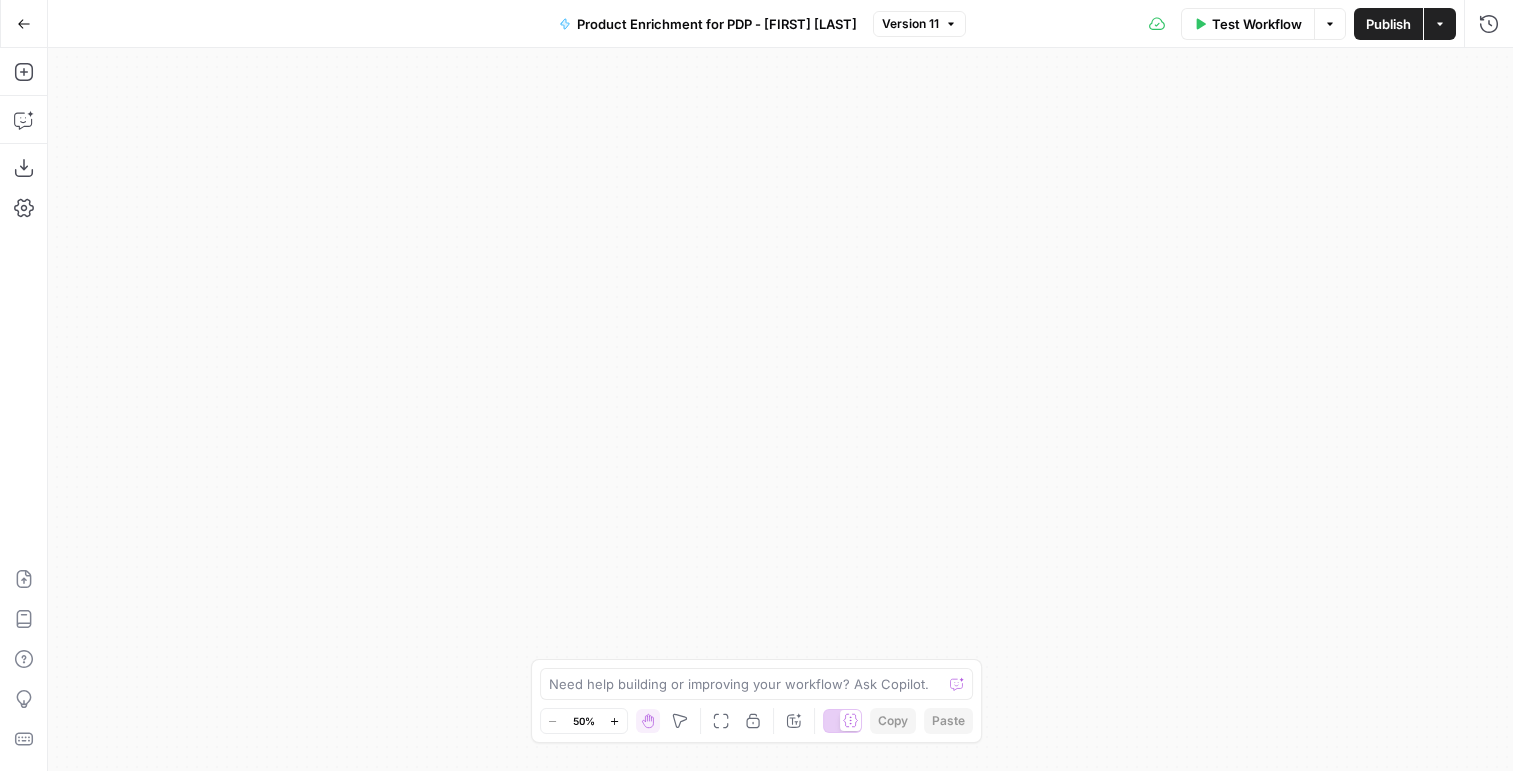 drag, startPoint x: 784, startPoint y: 169, endPoint x: 794, endPoint y: 389, distance: 220.22716 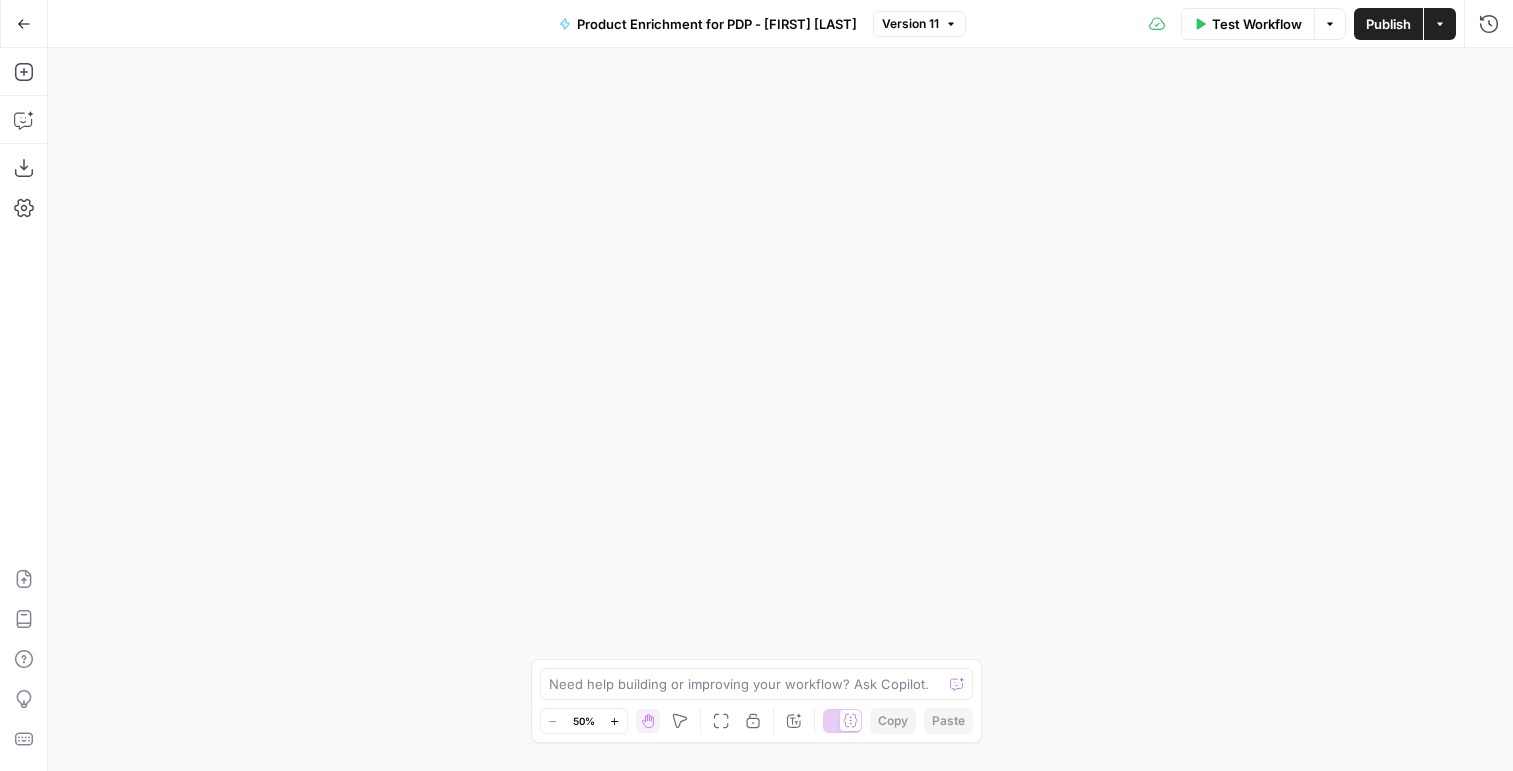 click 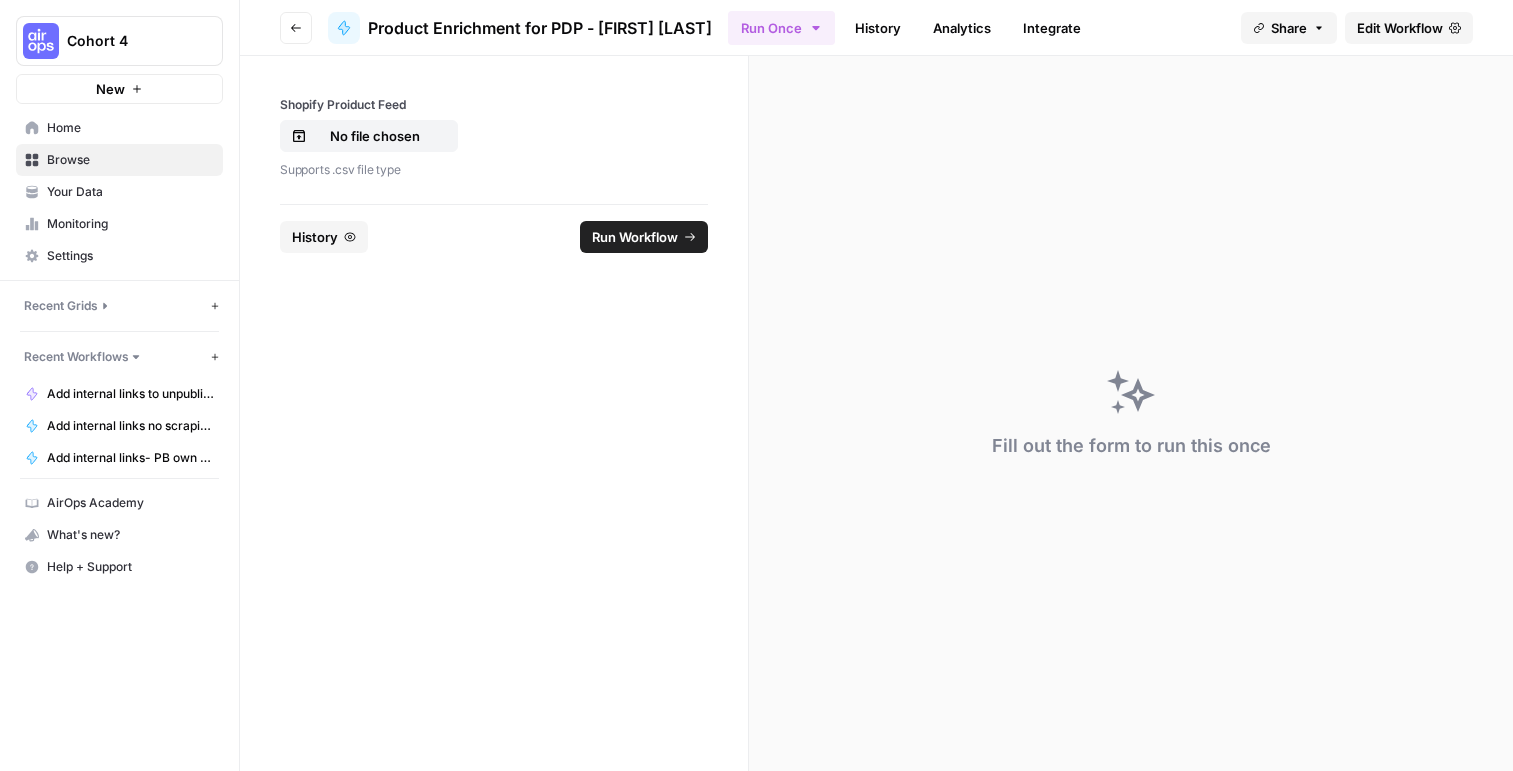 click on "Edit Workflow" at bounding box center [1400, 28] 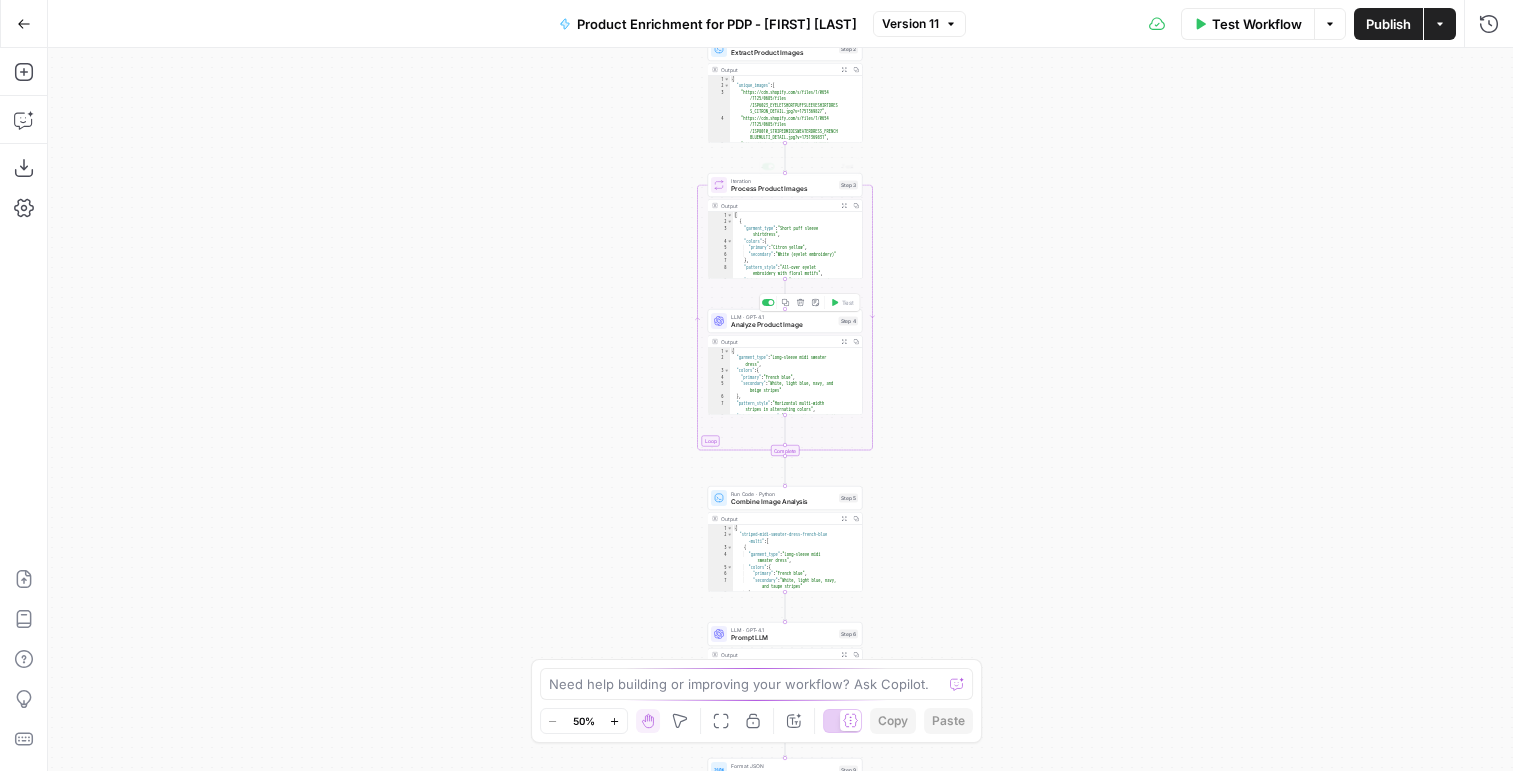 type on "**********" 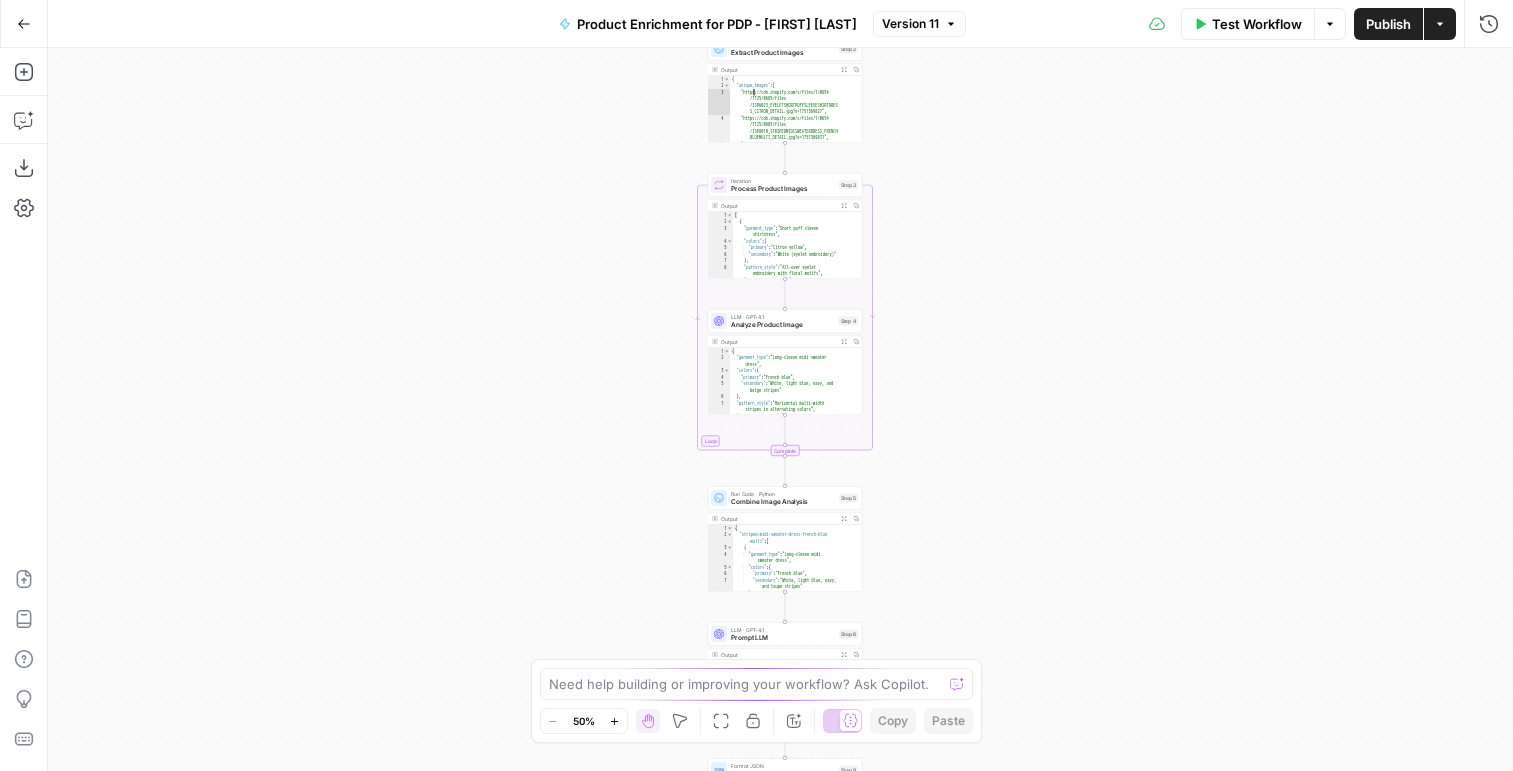click on "{
"unique_images" :  [
"https://cdn.shopify.com/s/files/1/0654 /7125/0685/files /ISP6023_EYELETSHORTPUFFSLEEVESHIRTDRES S_CITRON_DETAIL.jpg?v=1751369827" ,
"https://cdn.shopify.com/s/files/1/0654 /7125/0685/files /ISP8010_STRIPEDMIDISWEATERDRESS_FRENCH BLUEMULTI_DETAIL.jpg?v=1751369831" ,
"https://cdn.shopify.com/s/files/1/0654 /7125/0685/files /ISP8010_STRIPEDMIDISWEATERDRESS_FRENCH BLUEMULTI_BACK.jpg?v=1751369831" ," at bounding box center (796, 126) 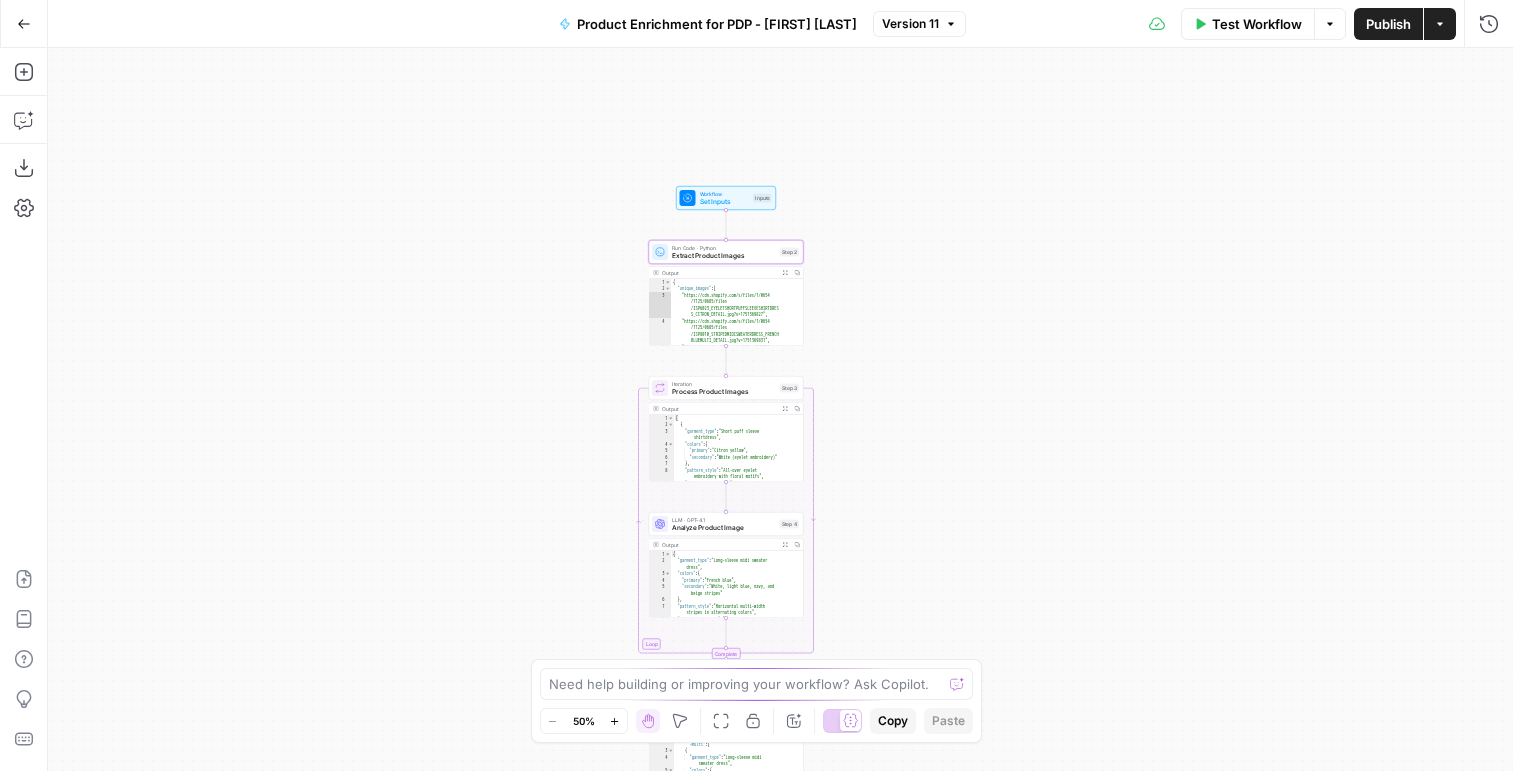 drag, startPoint x: 638, startPoint y: 117, endPoint x: 582, endPoint y: 322, distance: 212.51117 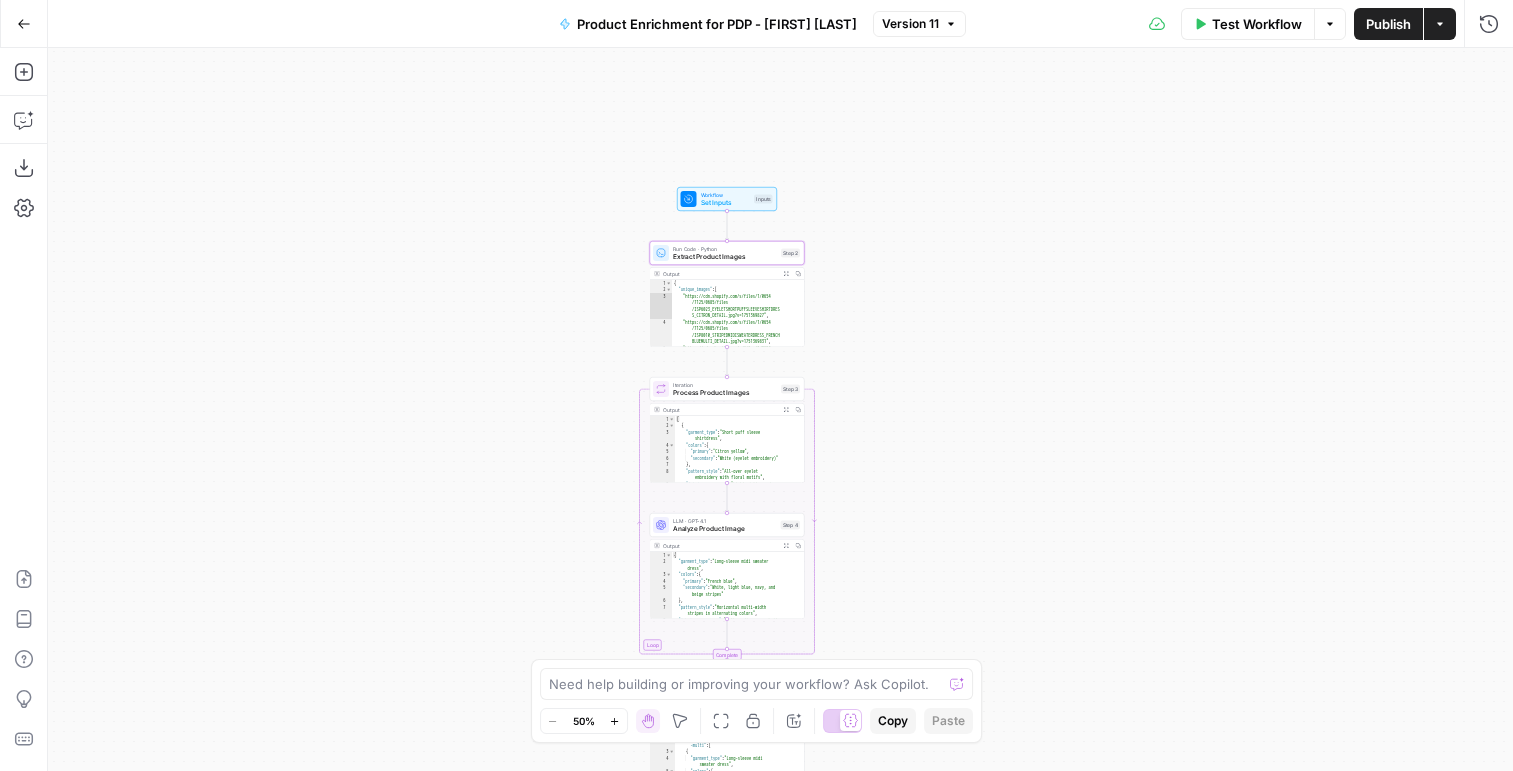 click 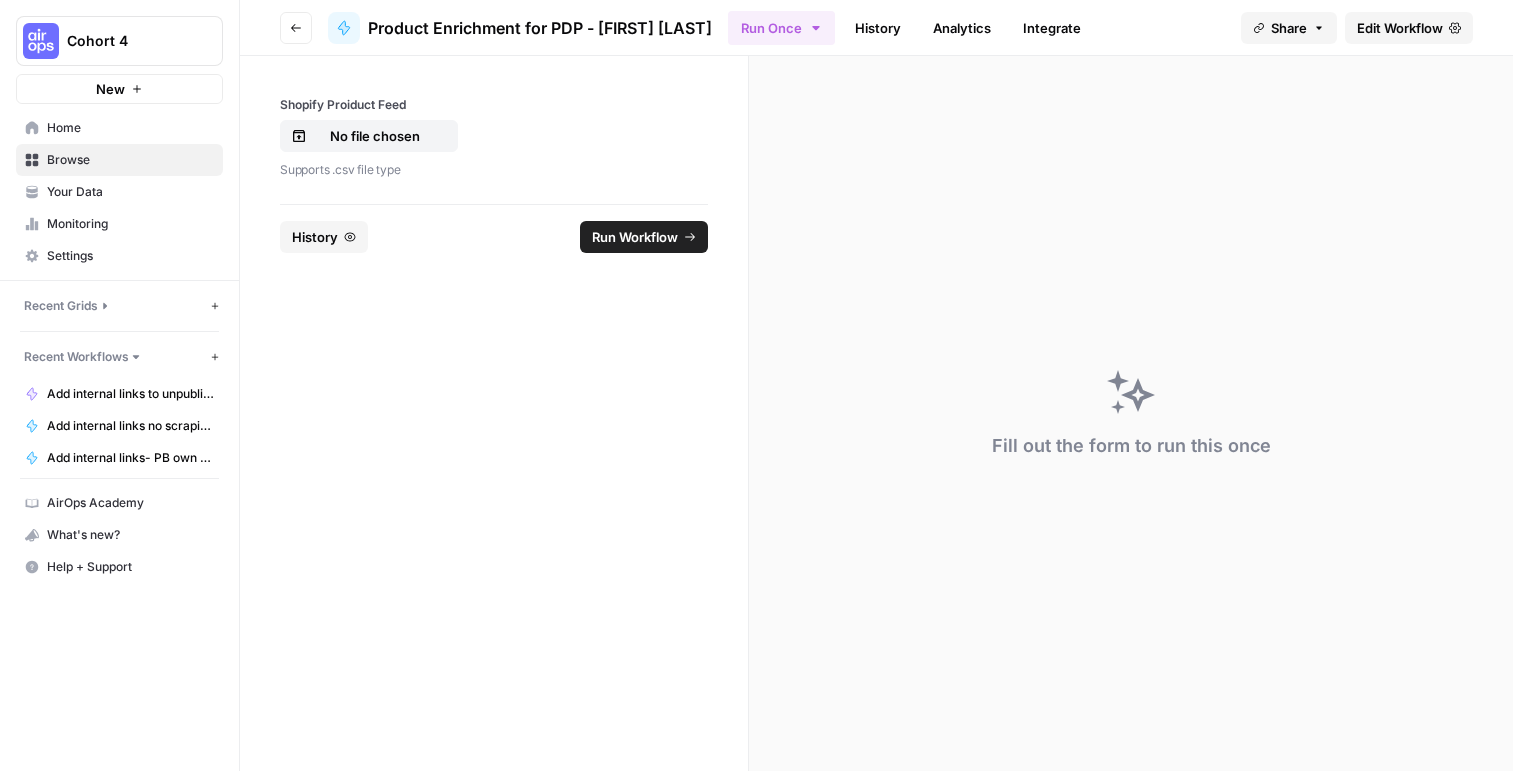 click on "Browse" at bounding box center [130, 160] 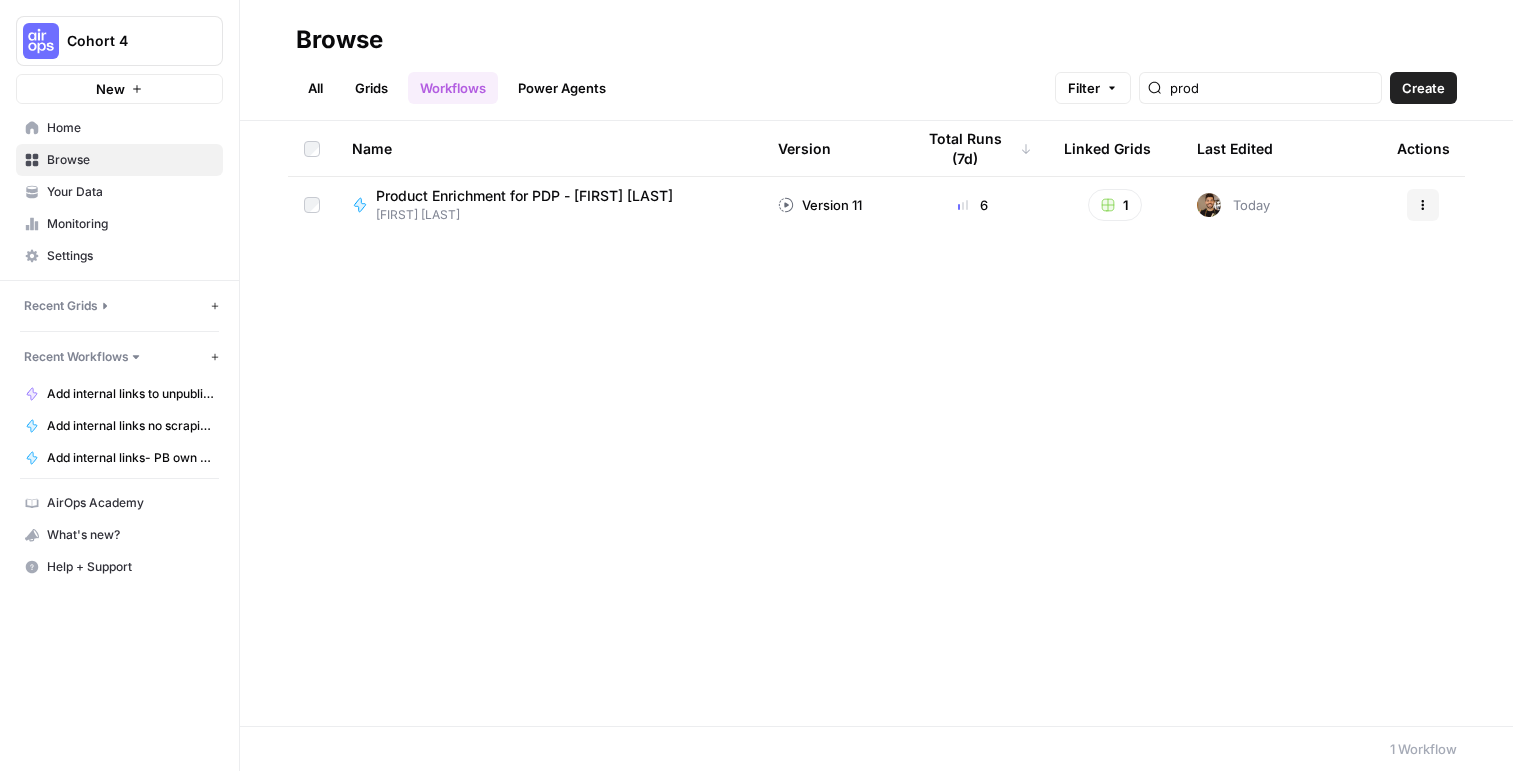 click on "All" at bounding box center [315, 88] 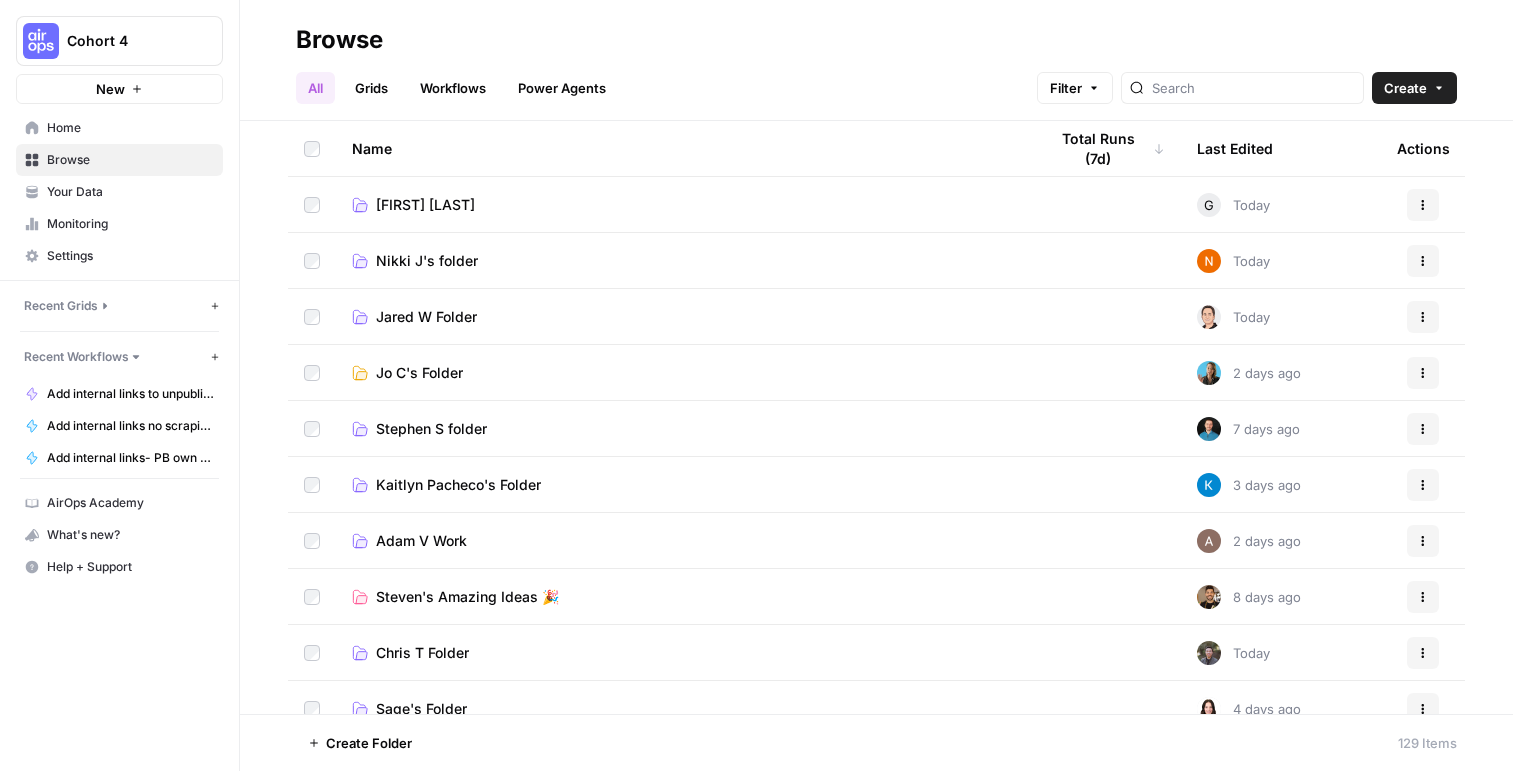 click on "[FIRST] [LAST]" at bounding box center [425, 205] 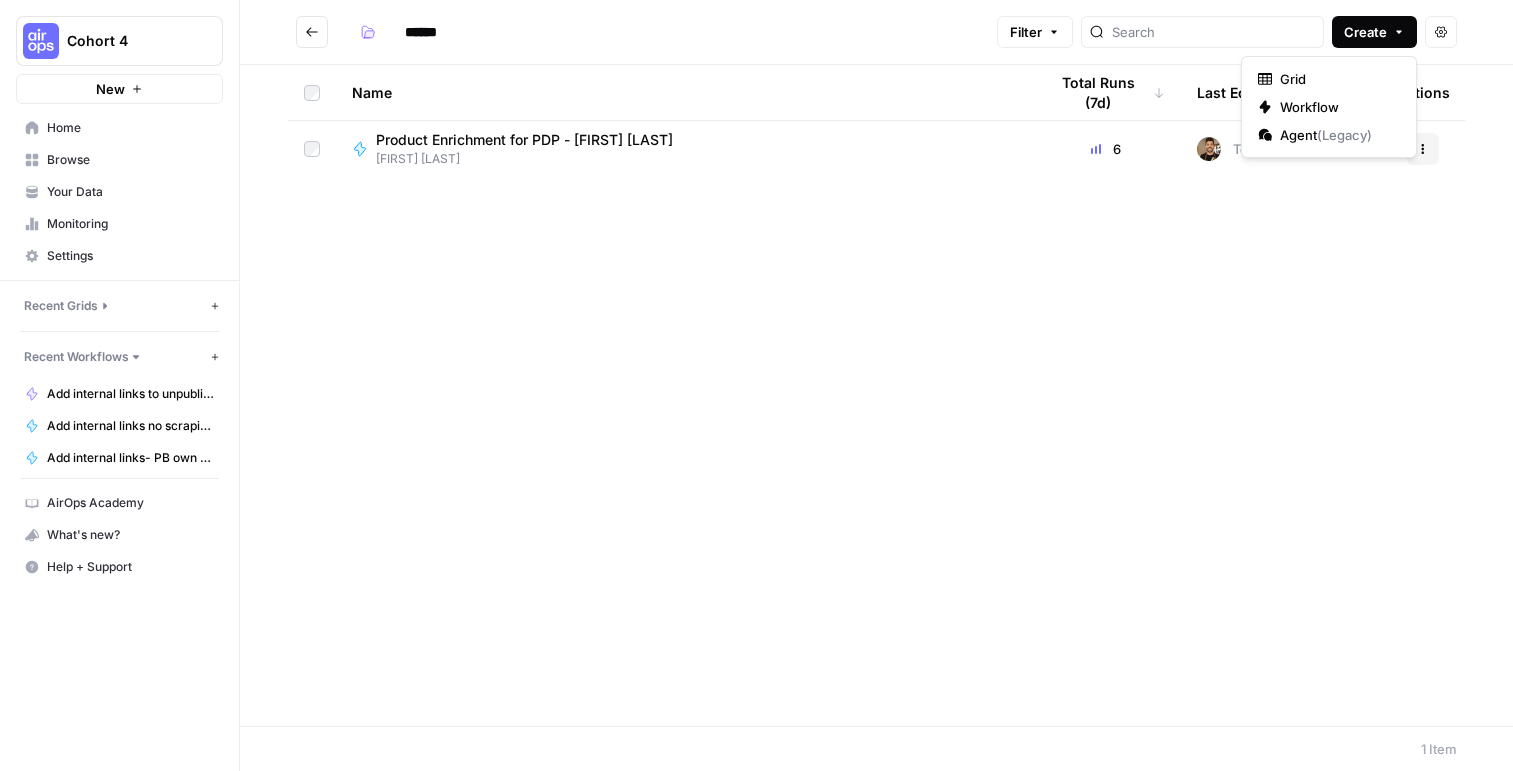 click on "Create" at bounding box center [1365, 32] 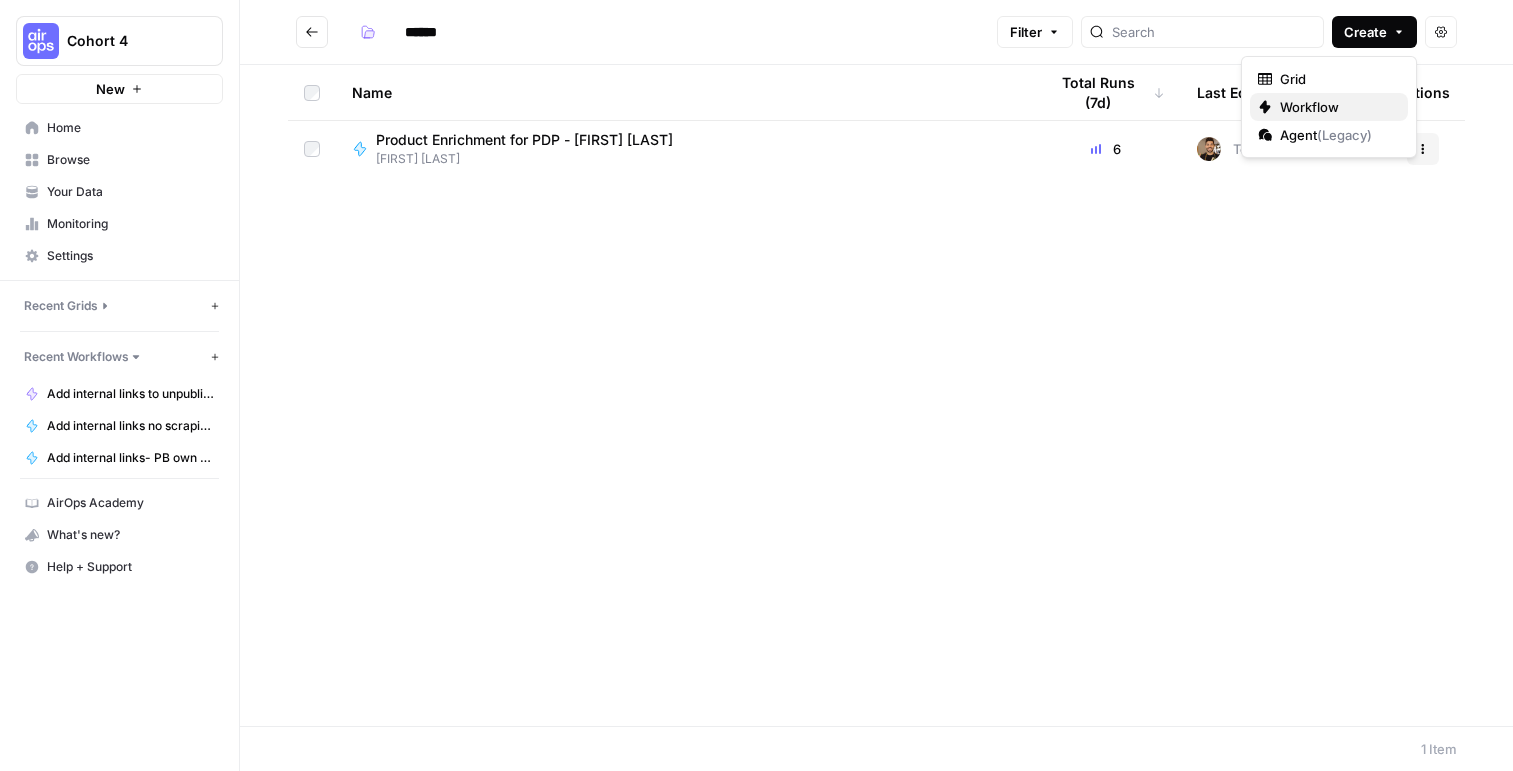 click on "Workflow" at bounding box center (1336, 107) 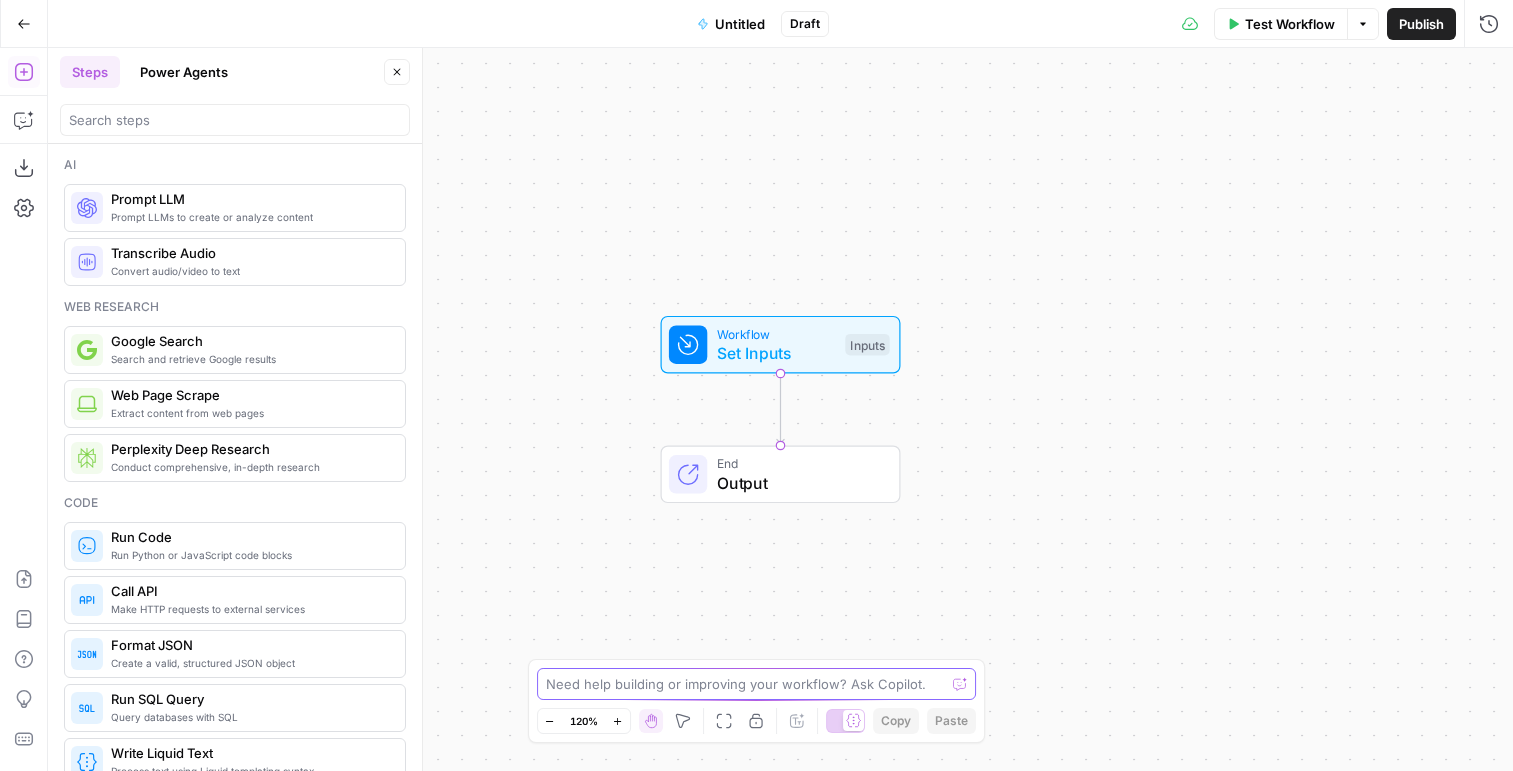 click at bounding box center (746, 684) 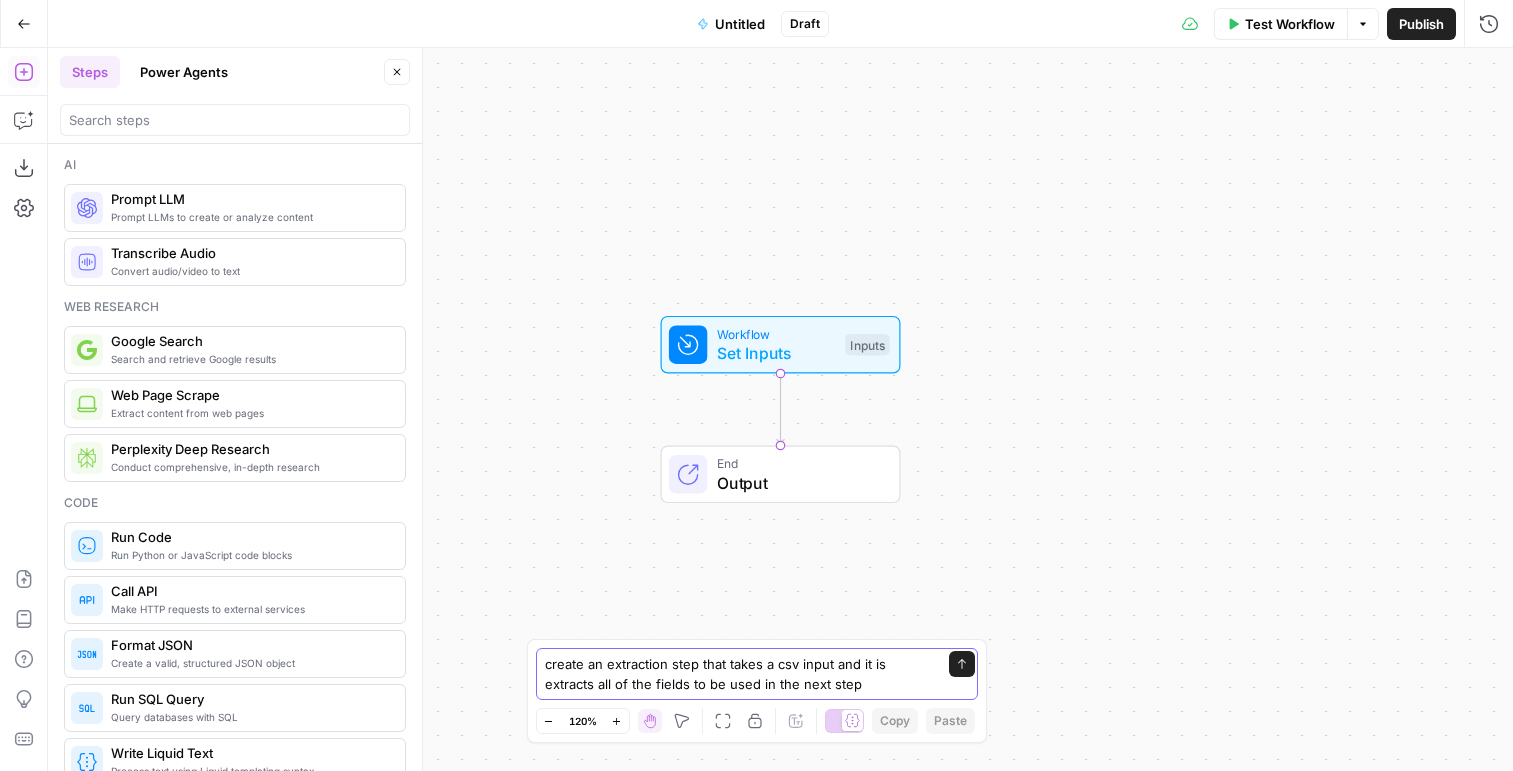 type on "create an extraction step that takes a csv input and it is extracts all of the fields to be used in the next step" 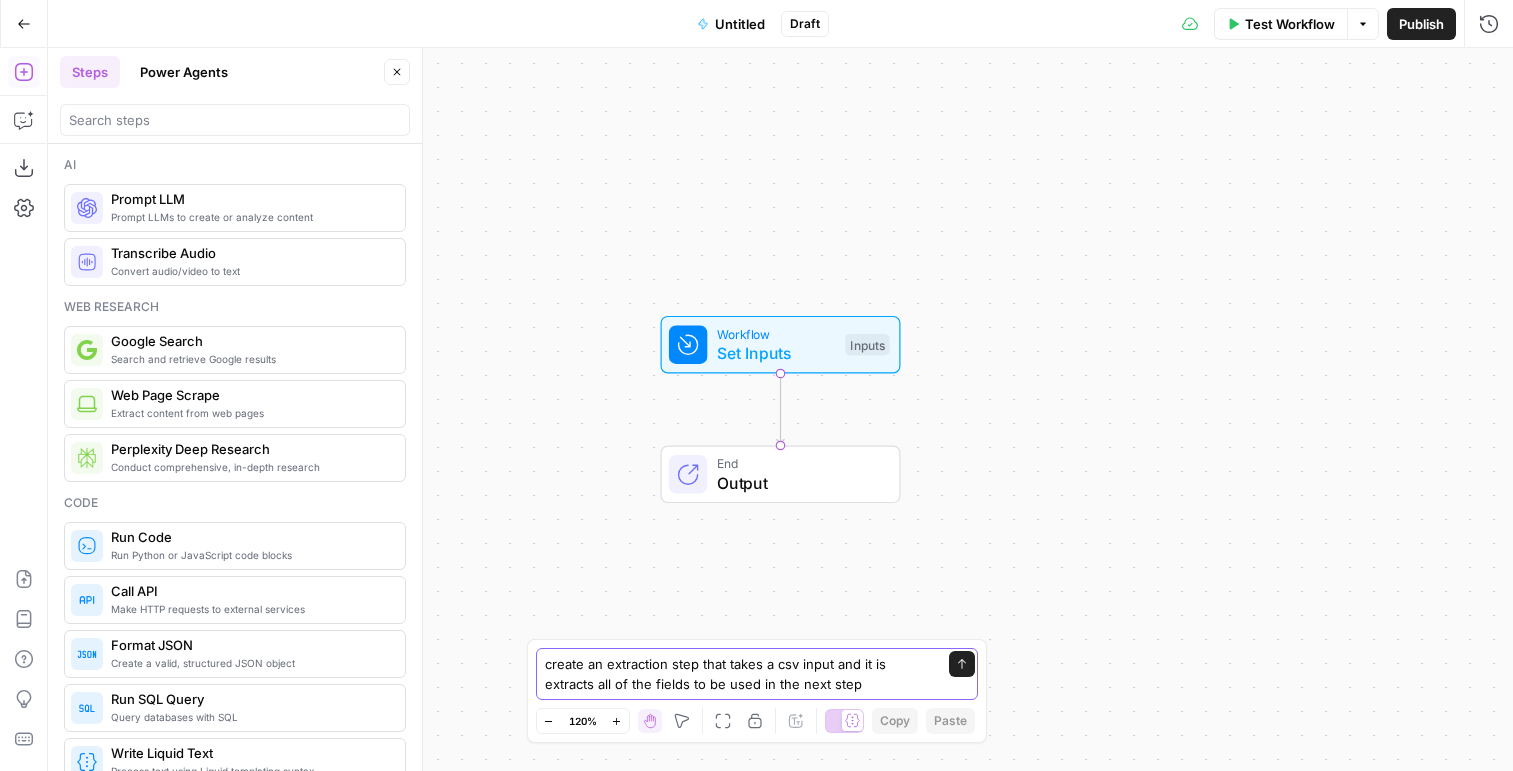 click 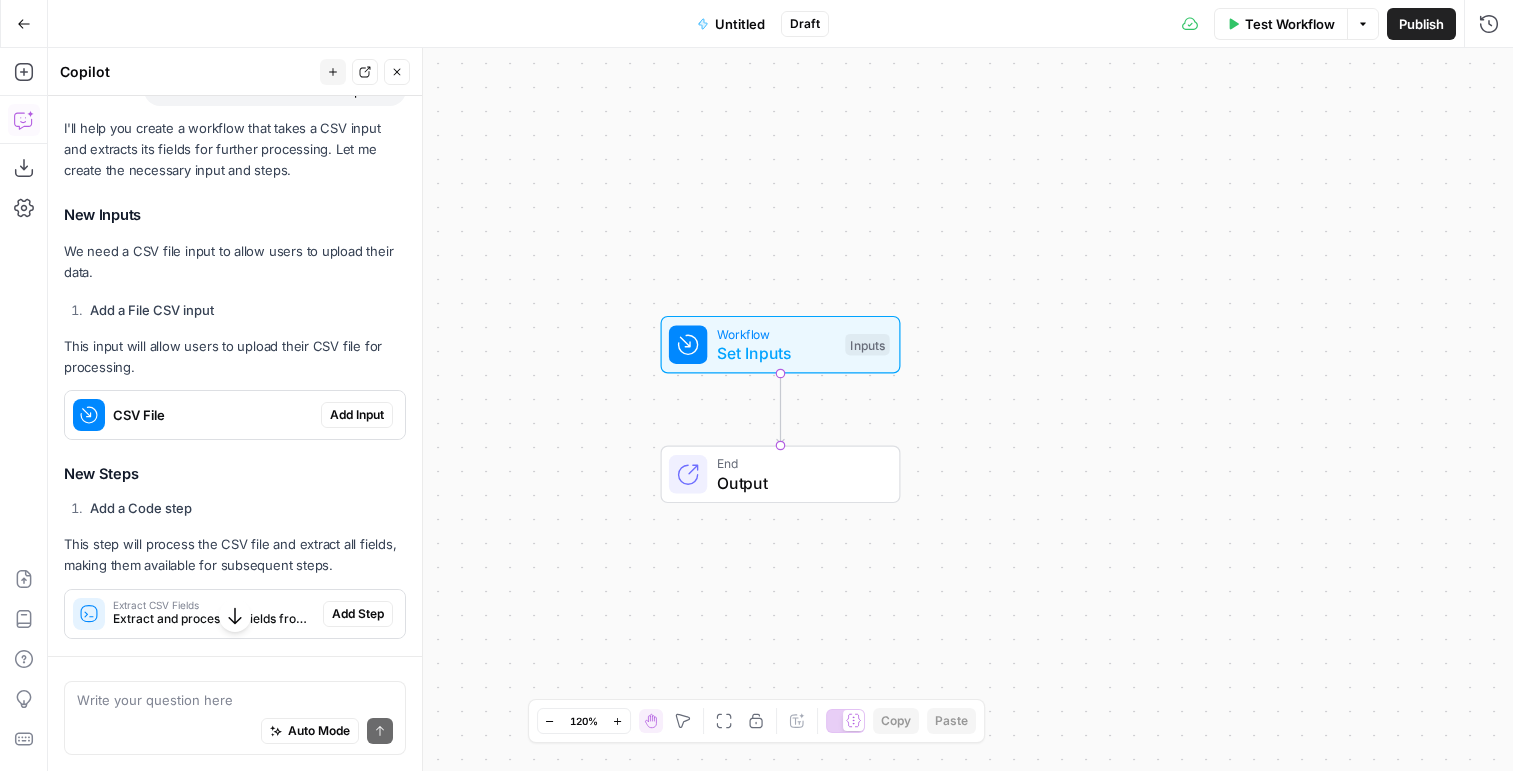 scroll, scrollTop: 238, scrollLeft: 0, axis: vertical 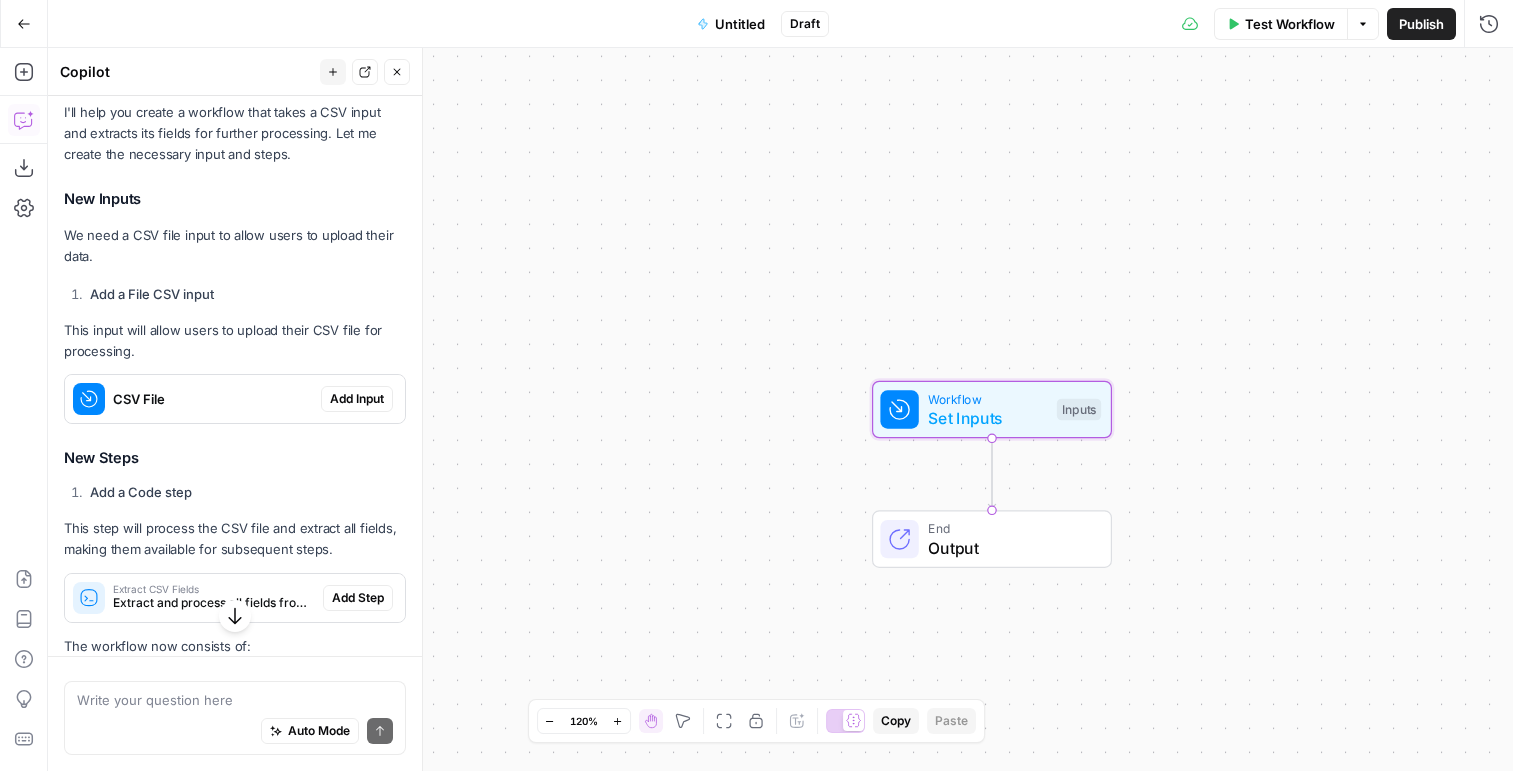 click on "Add Input" at bounding box center [357, 399] 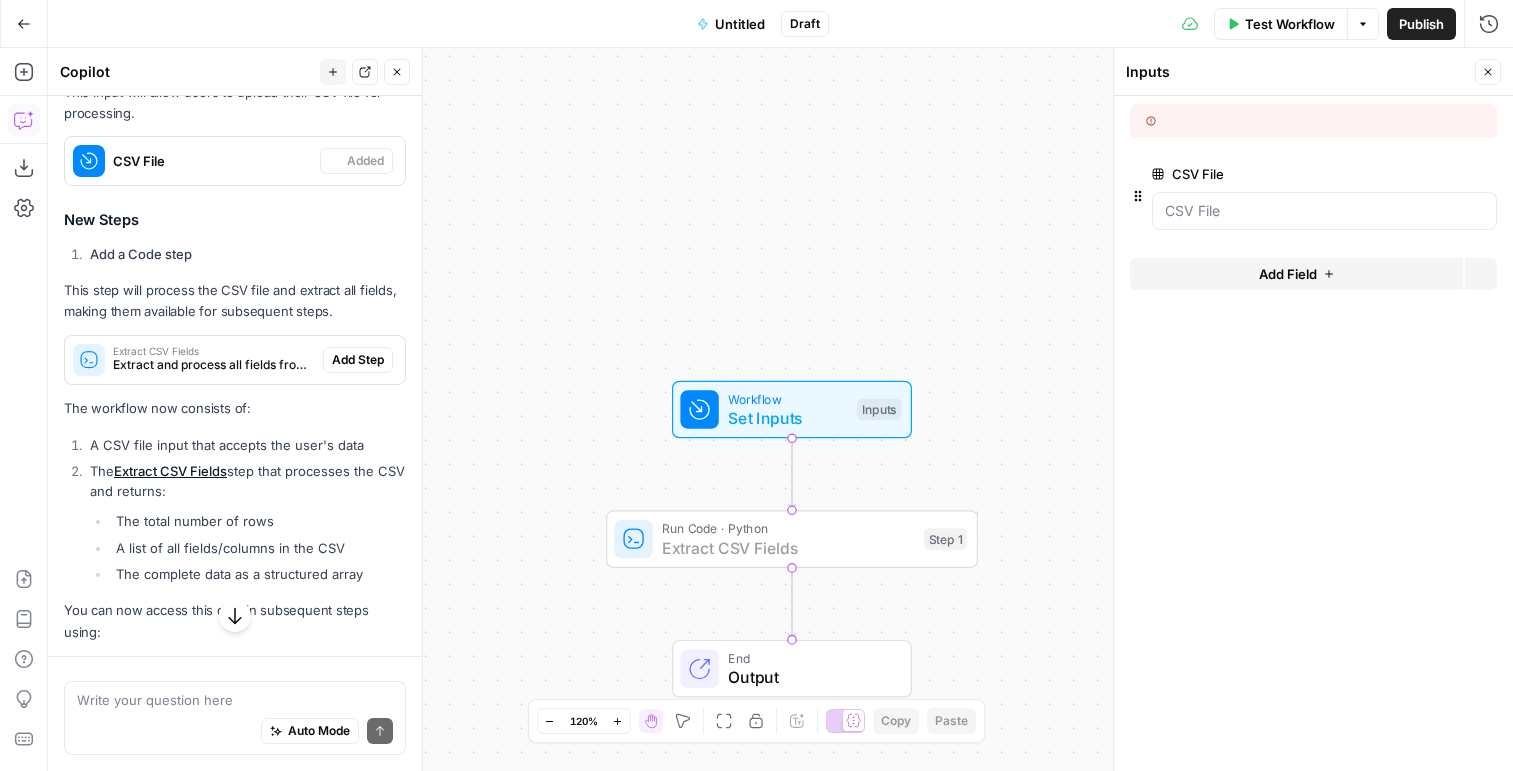scroll, scrollTop: 540, scrollLeft: 0, axis: vertical 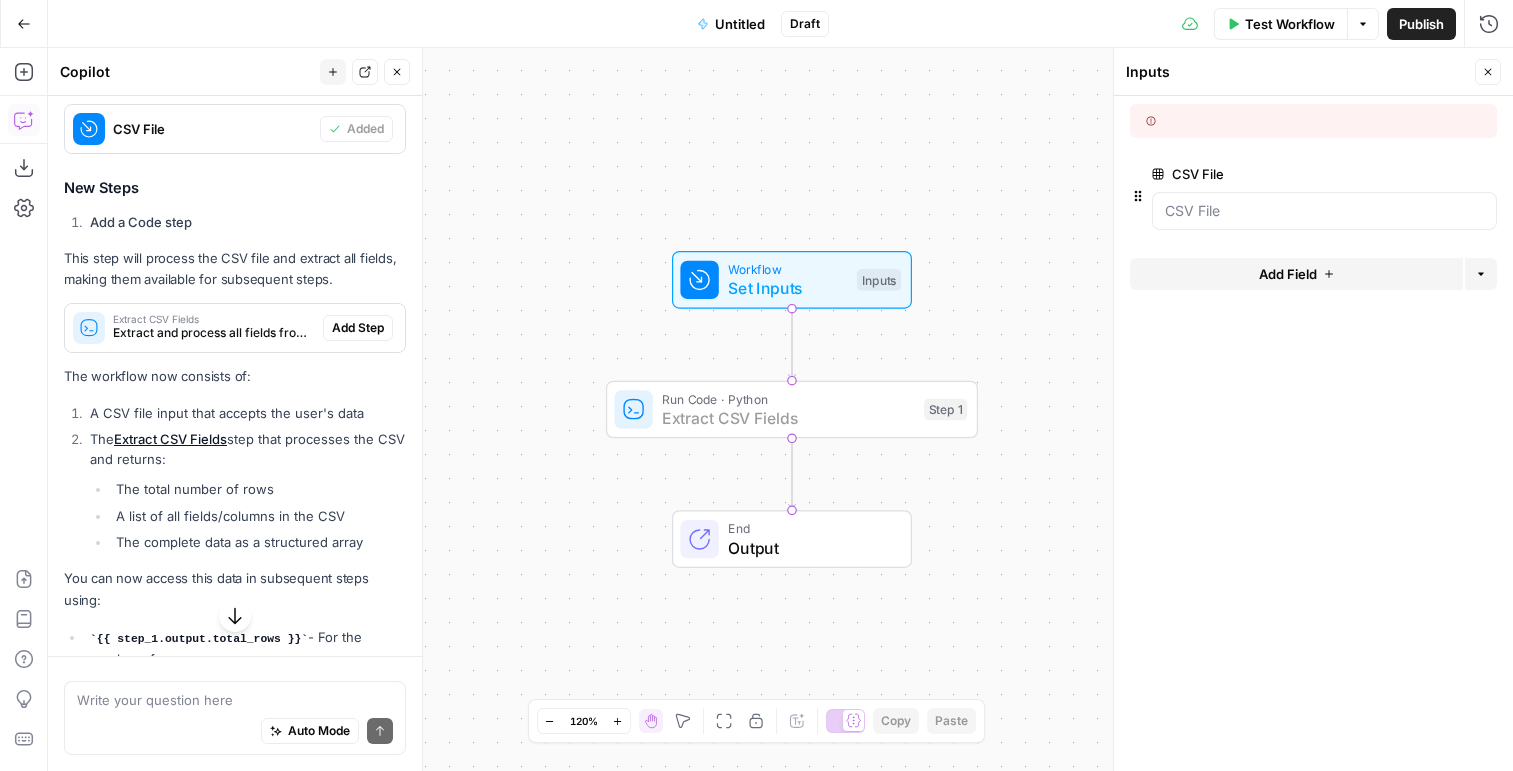 click on "Add Step" at bounding box center [358, 328] 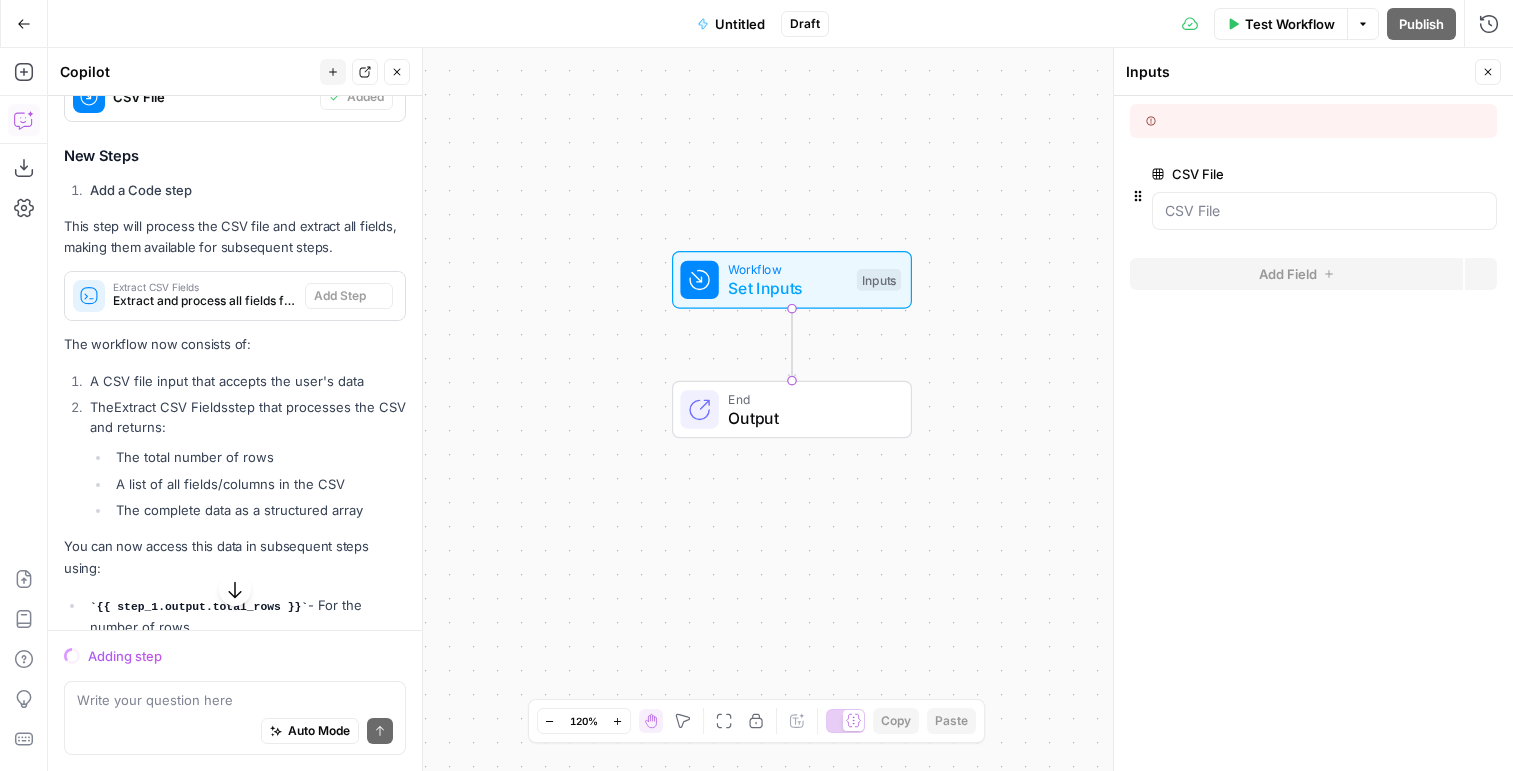 scroll, scrollTop: 508, scrollLeft: 0, axis: vertical 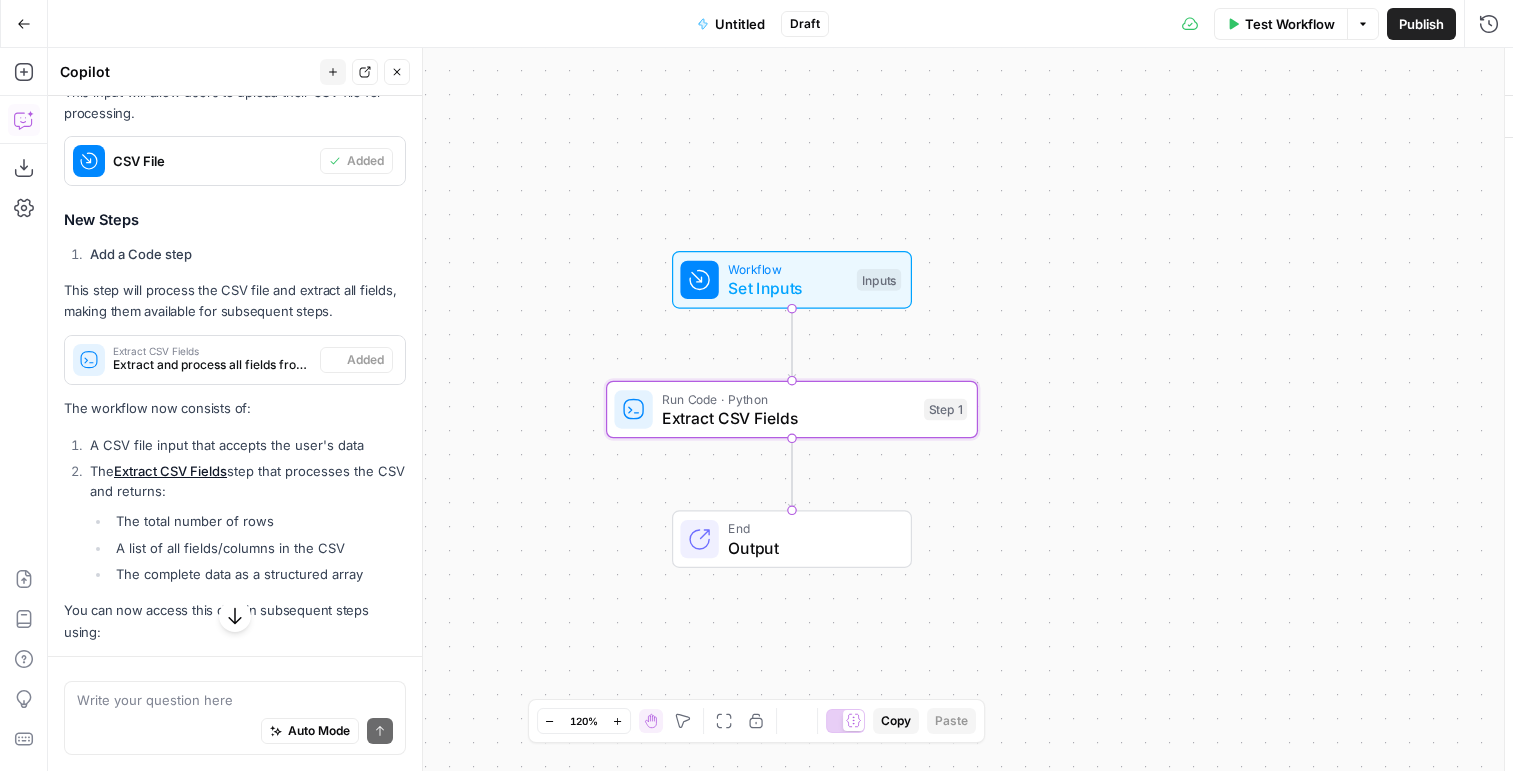 type on "Extract CSV Fields" 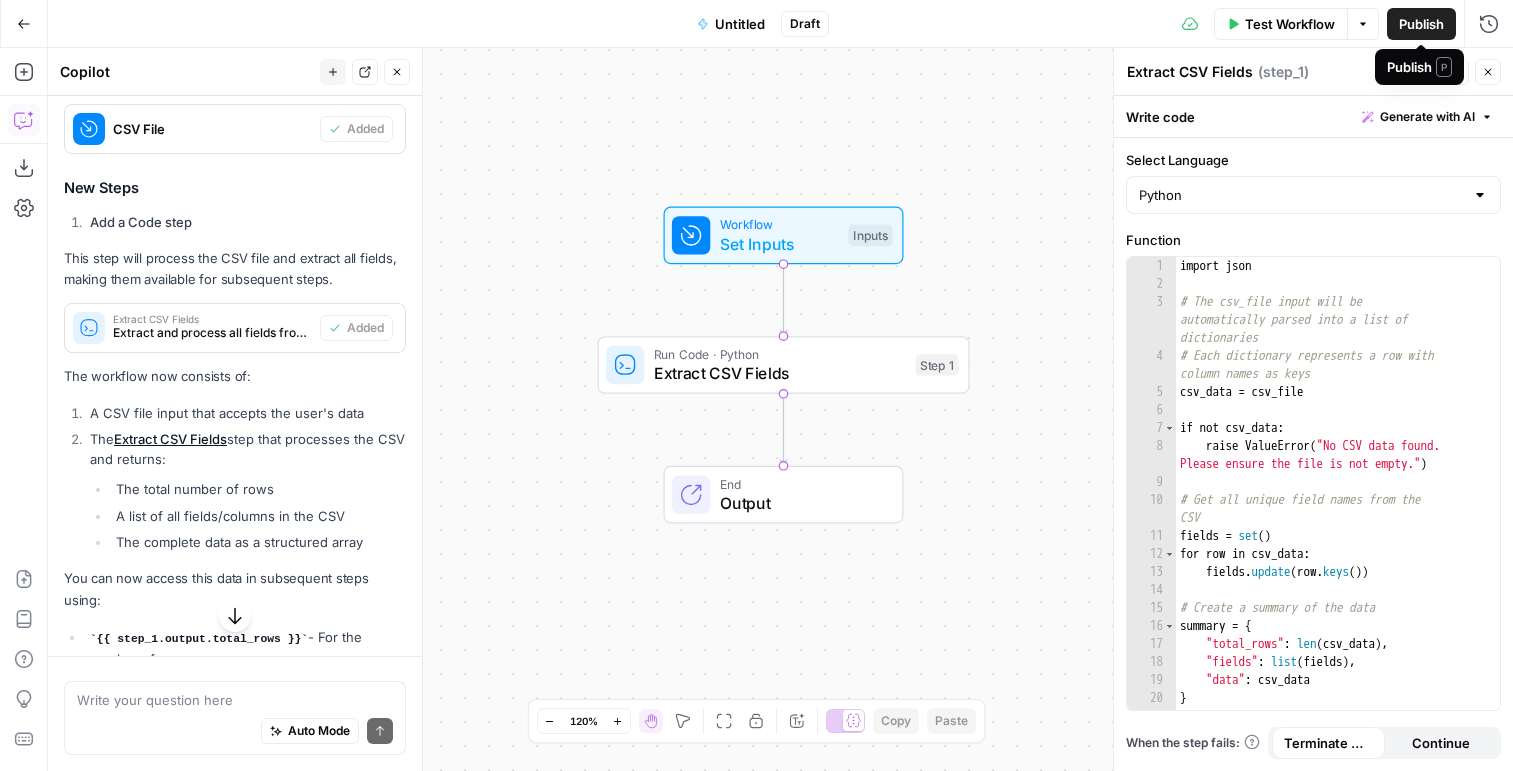 click on "Publish" at bounding box center (1421, 24) 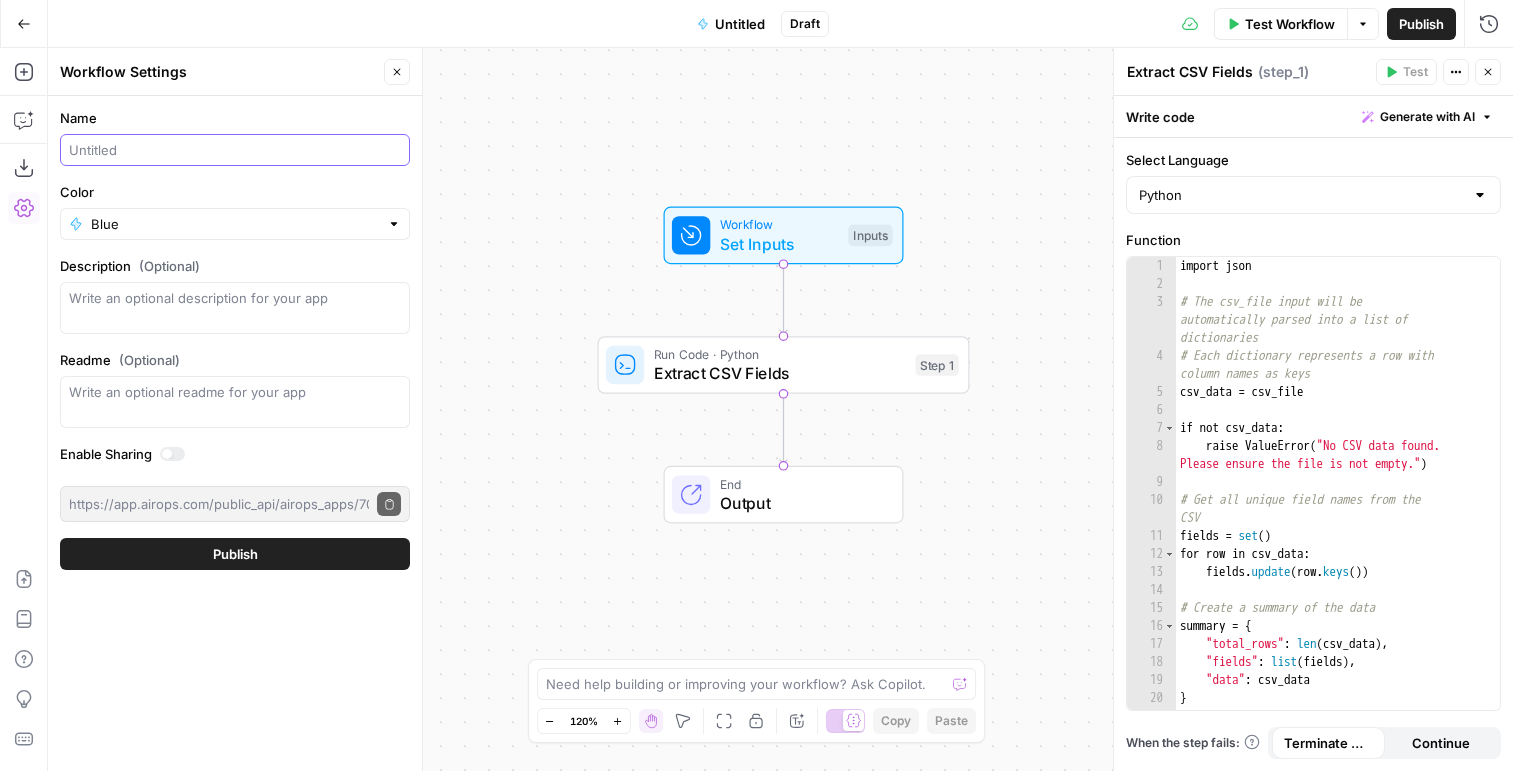 click on "Name" at bounding box center [235, 150] 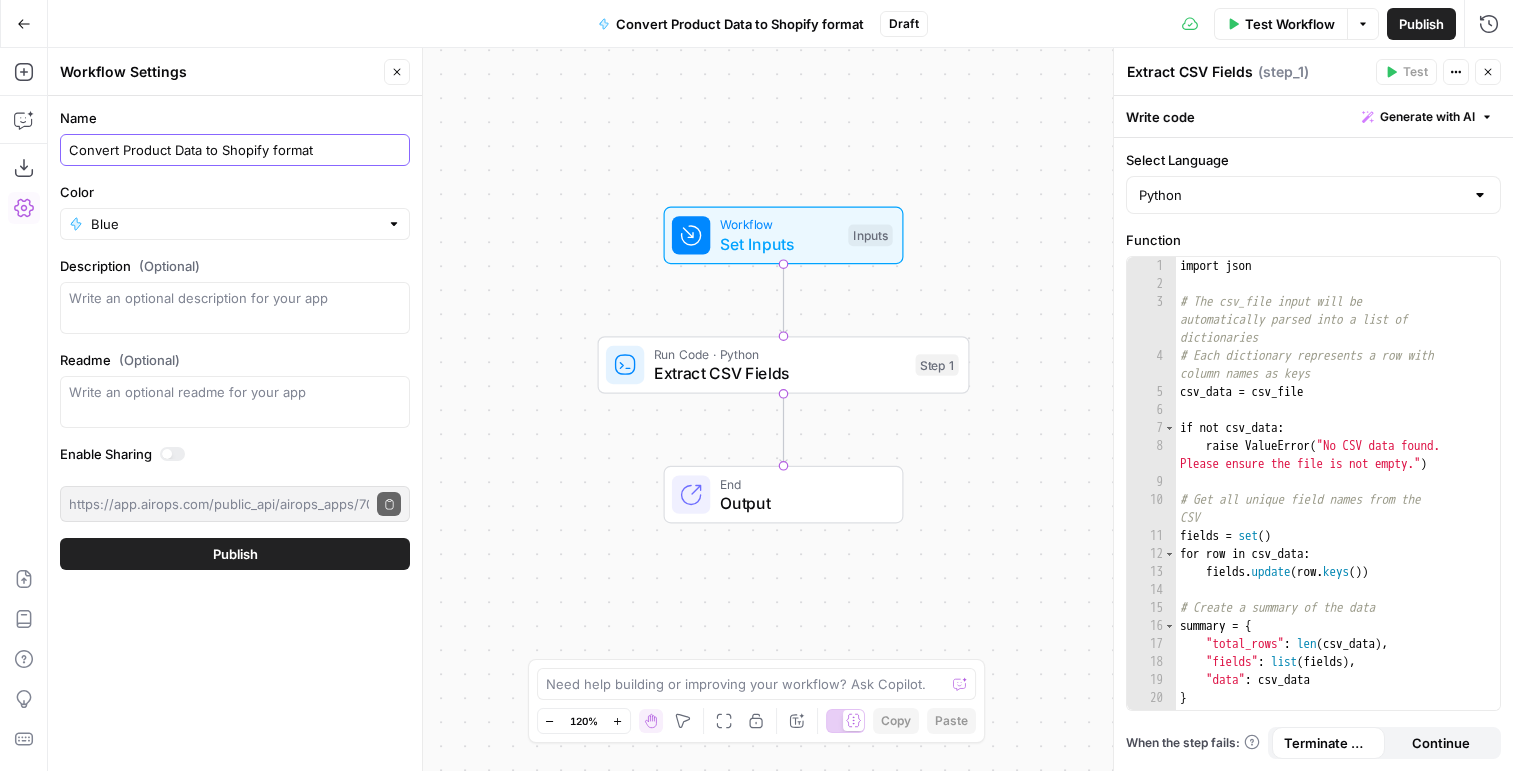 type on "Convert Product Data to Shopify format" 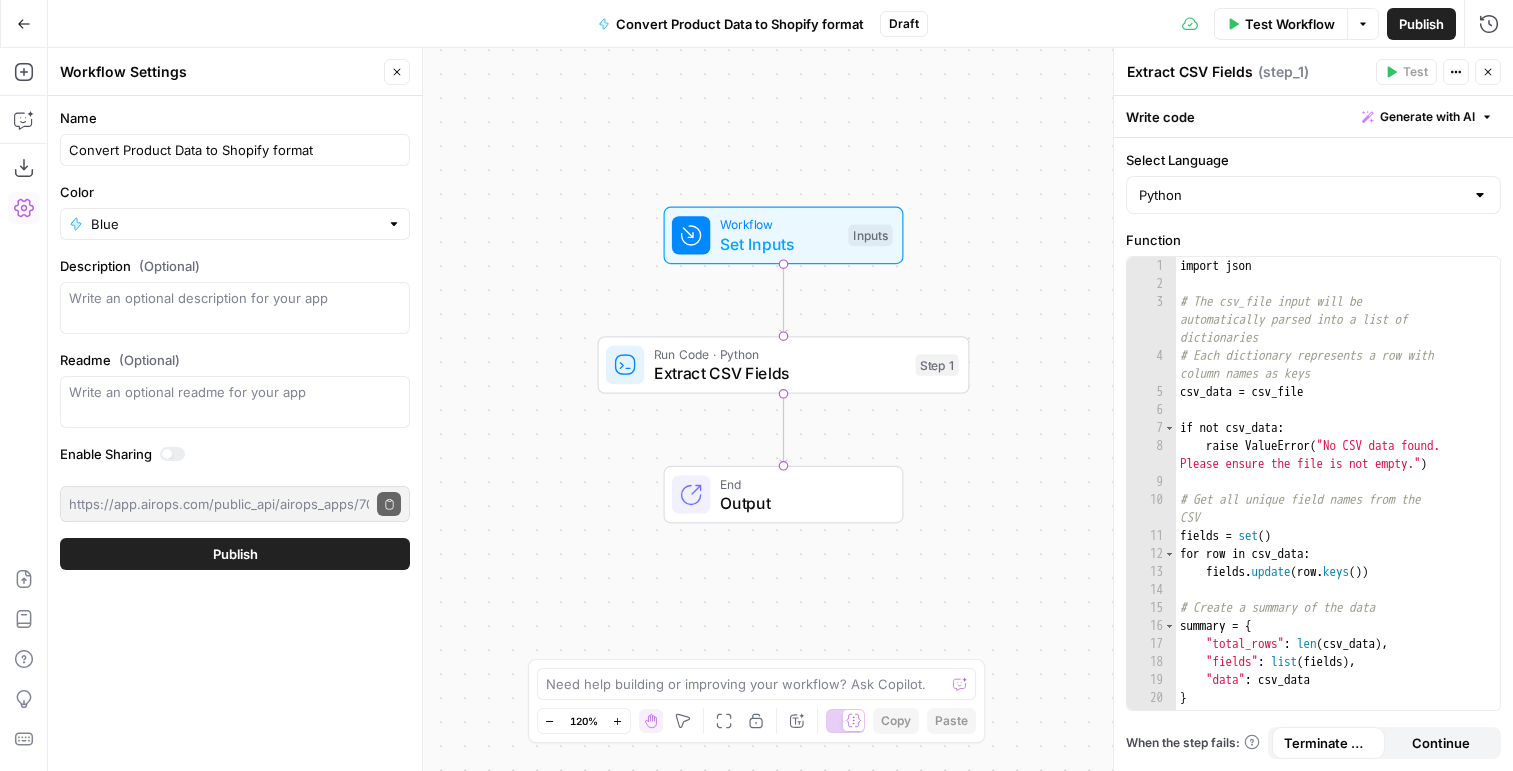 click on "Publish" at bounding box center [235, 554] 